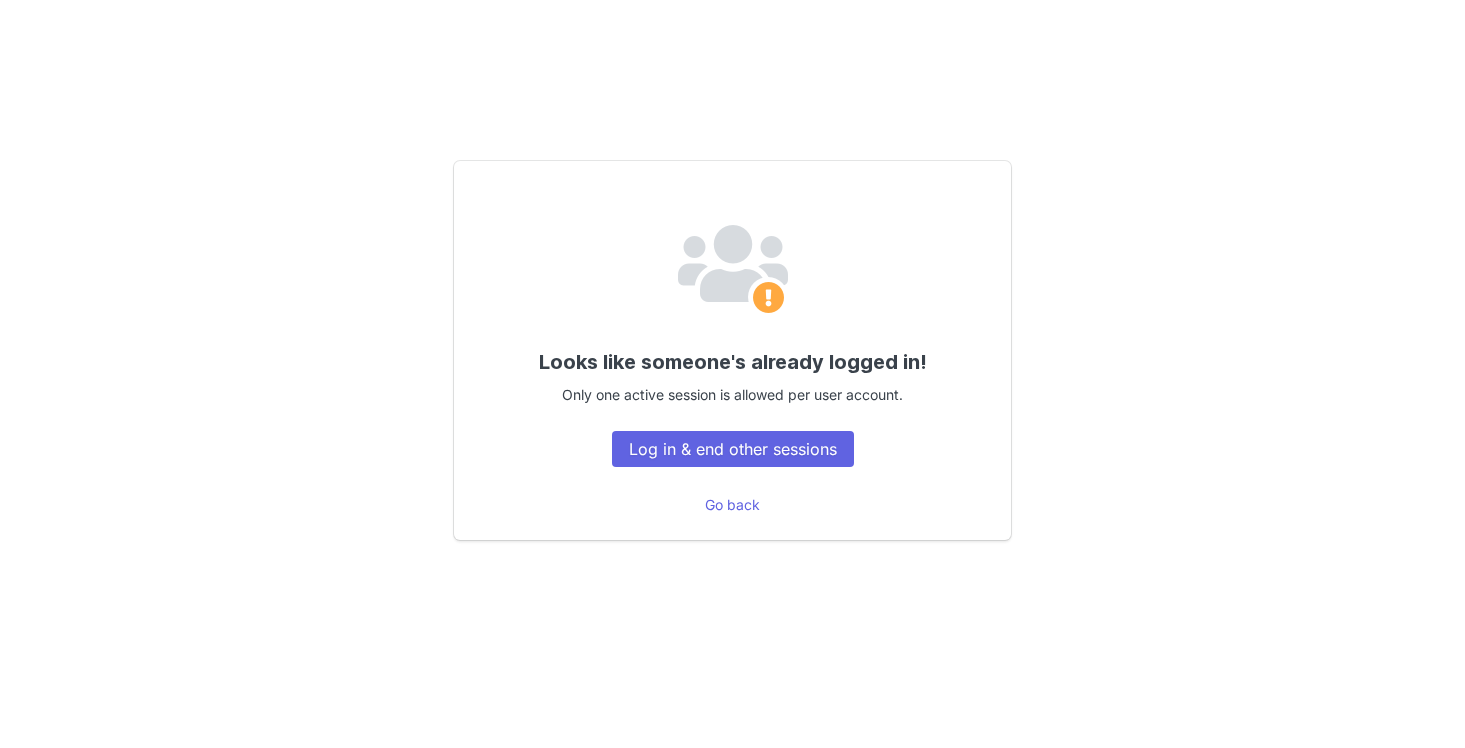 scroll, scrollTop: 0, scrollLeft: 0, axis: both 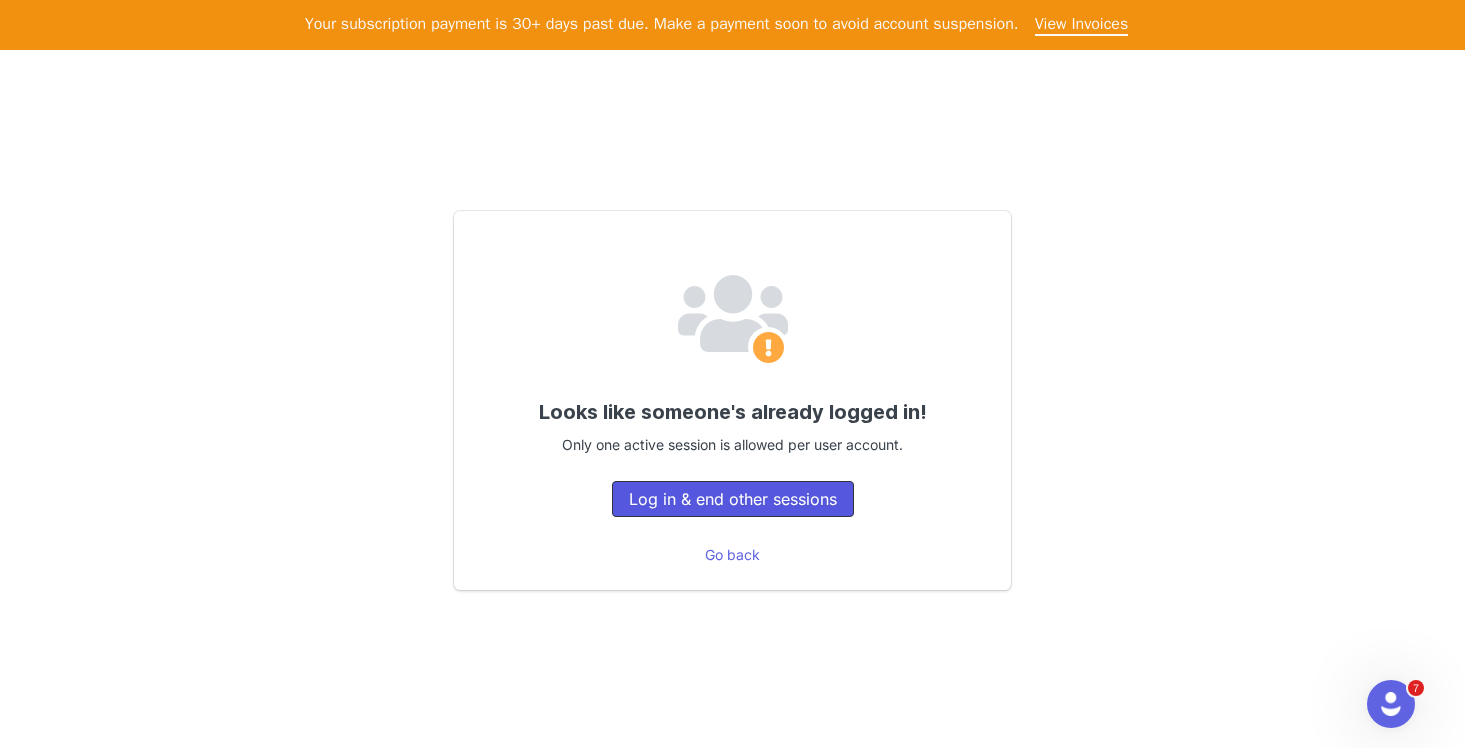 click on "Log in & end other sessions" at bounding box center (733, 499) 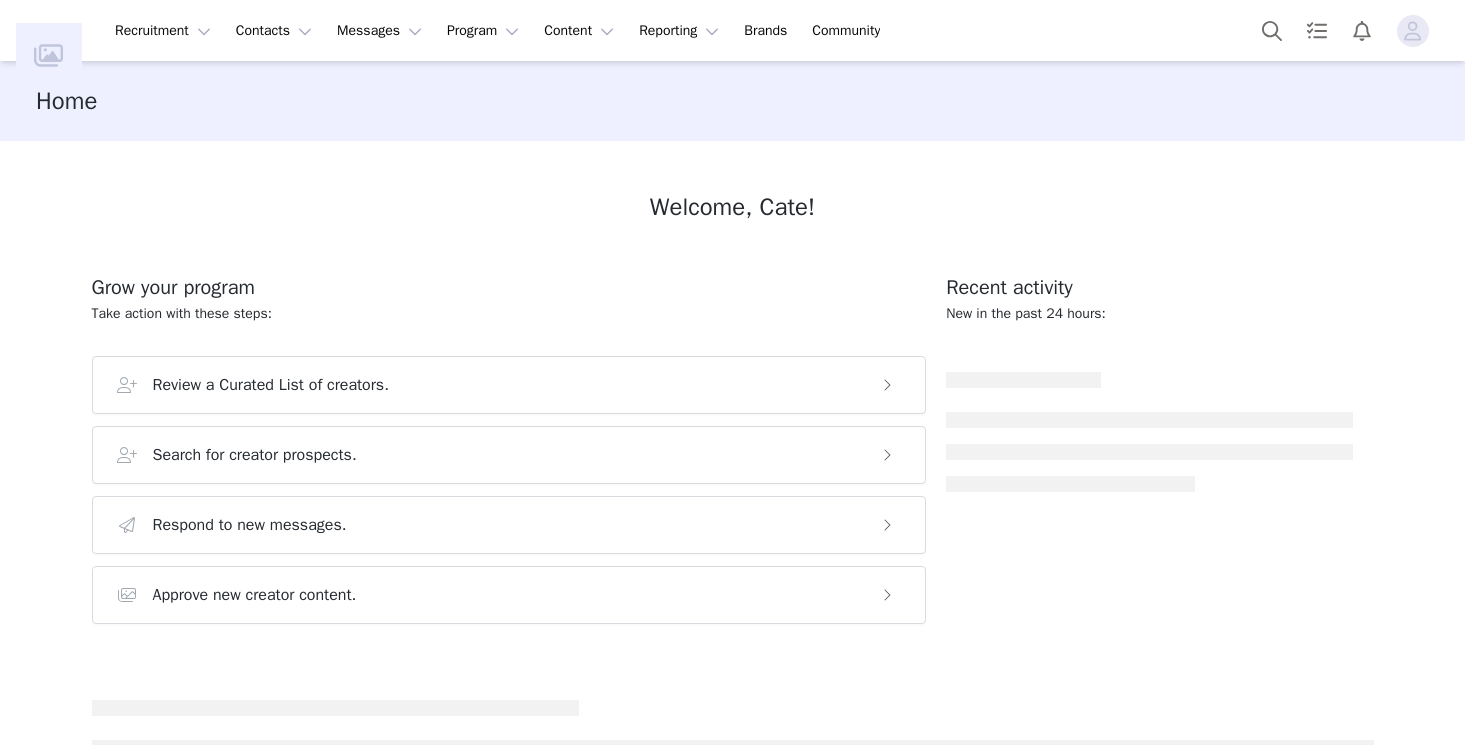 scroll, scrollTop: 0, scrollLeft: 0, axis: both 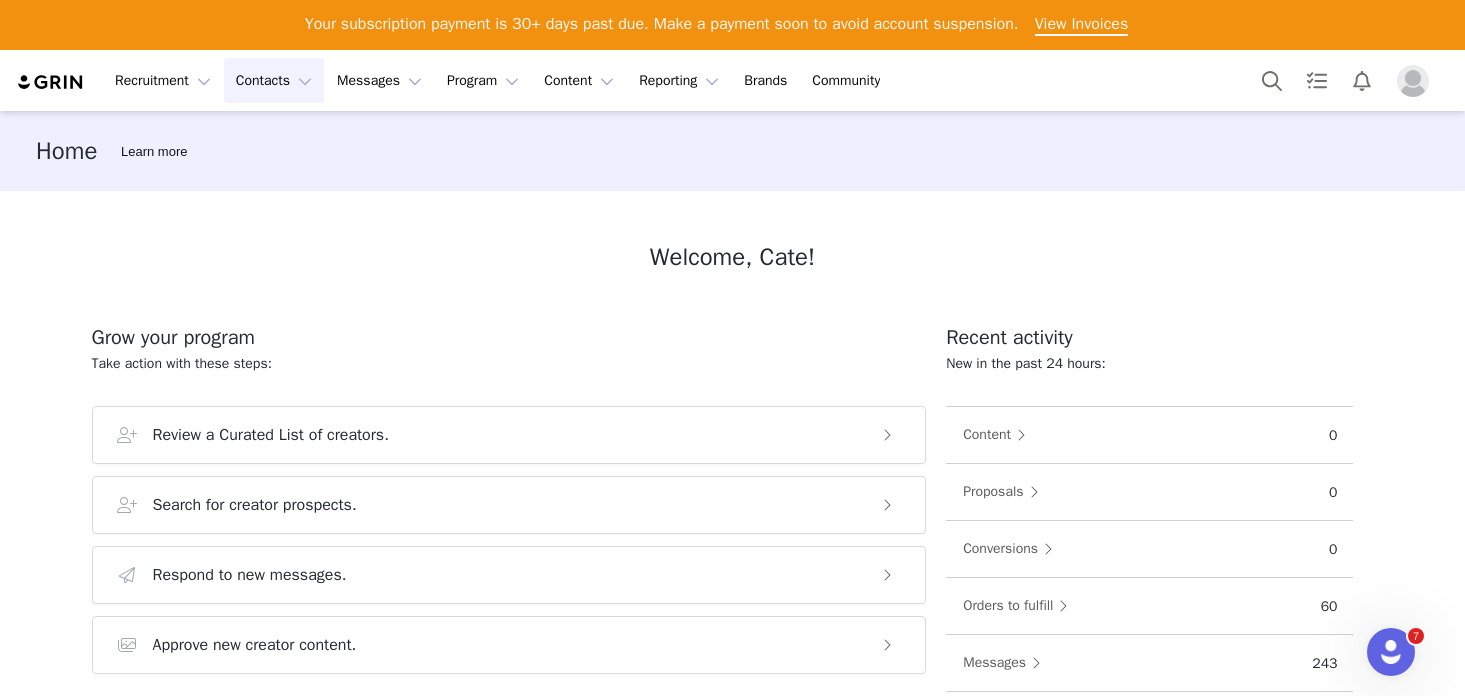 click on "Contacts Contacts" at bounding box center [274, 80] 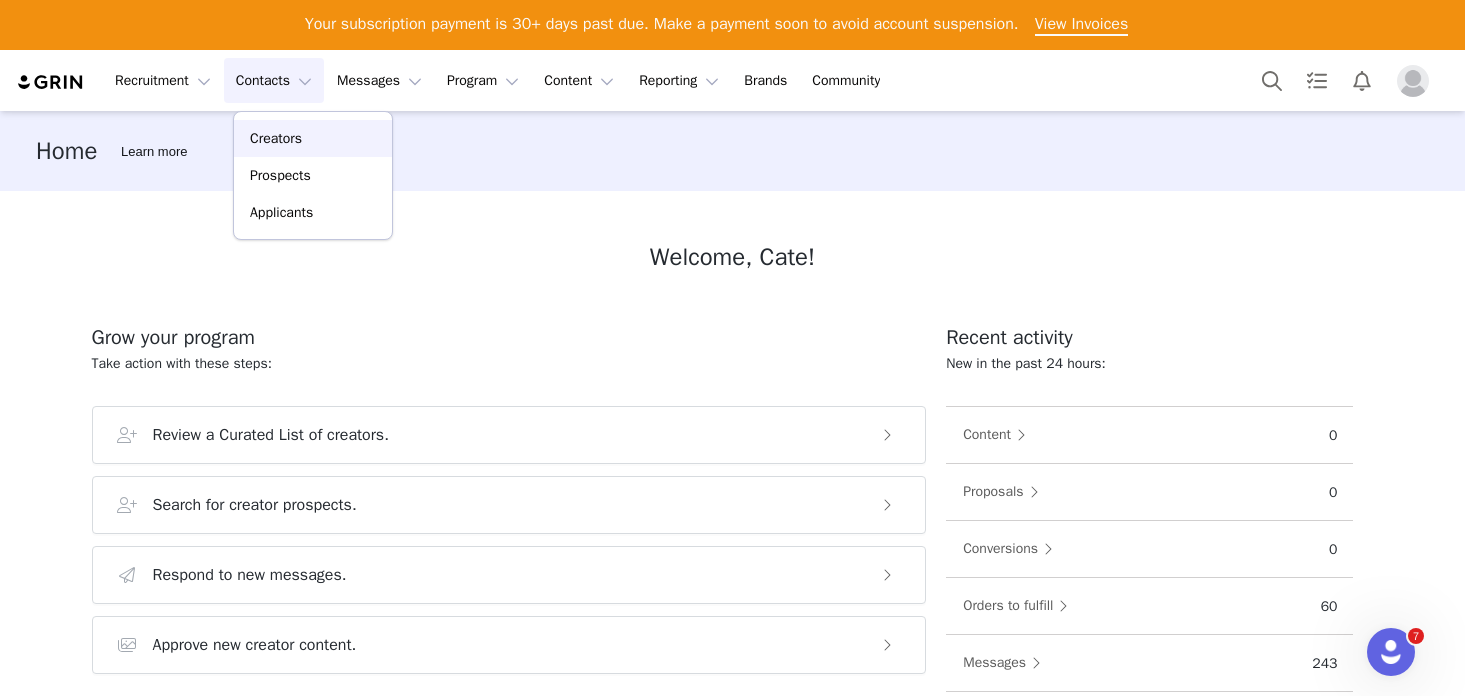 click on "Creators" at bounding box center (313, 138) 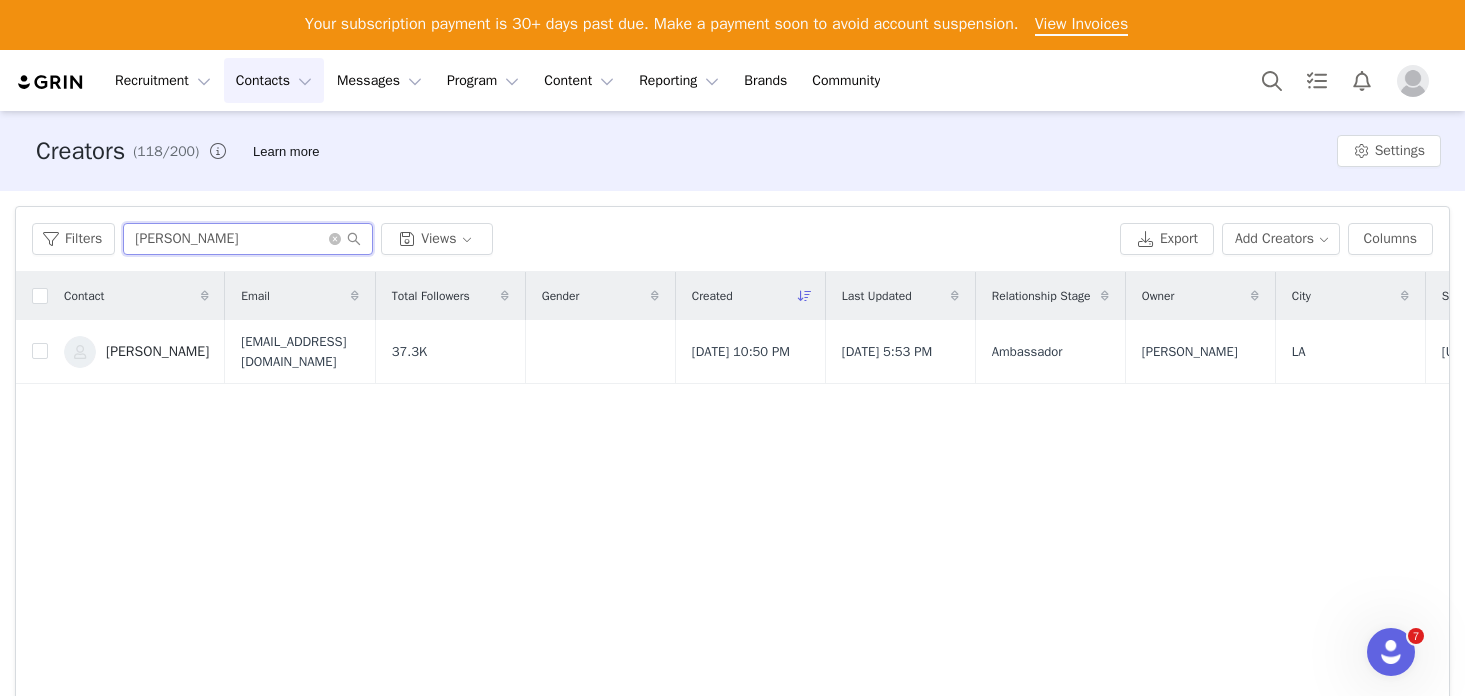 click on "[PERSON_NAME]" at bounding box center [248, 239] 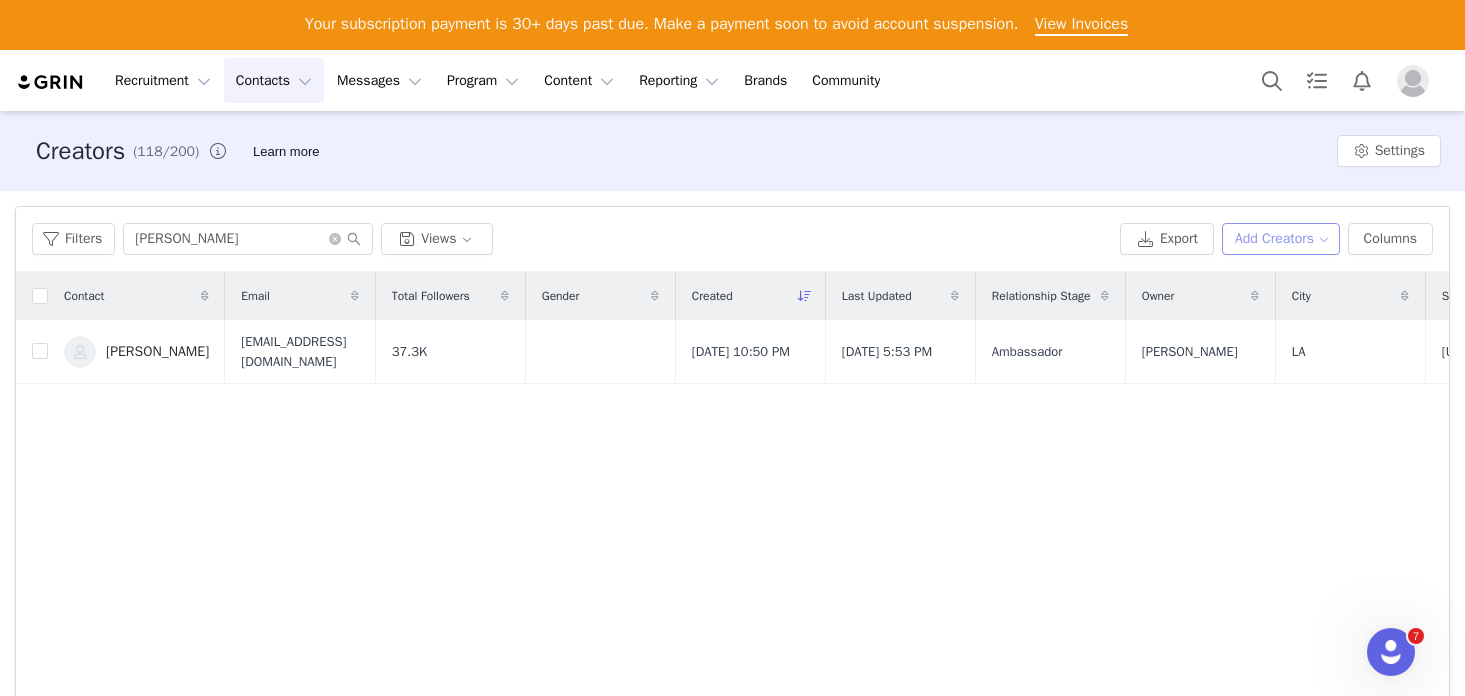 click on "Add Creators" at bounding box center [1281, 239] 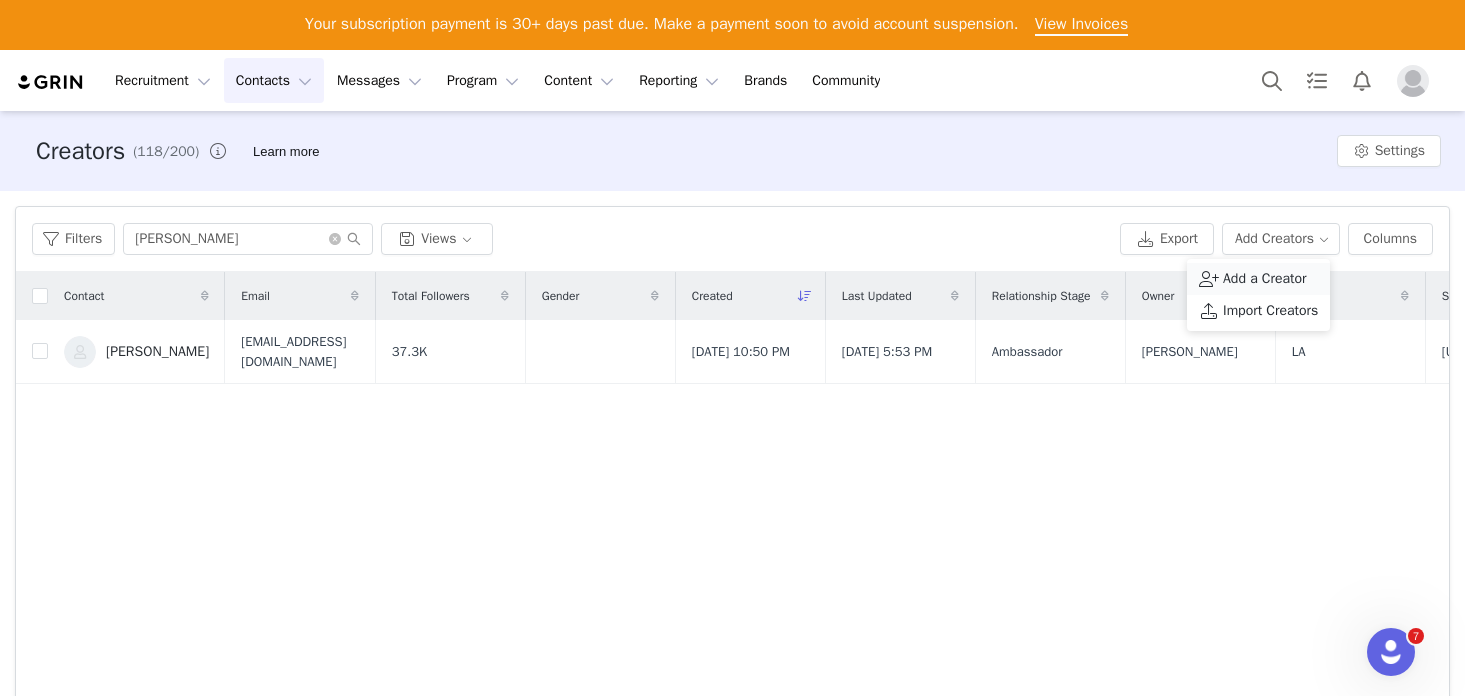 click on "Add a Creator" at bounding box center [1265, 279] 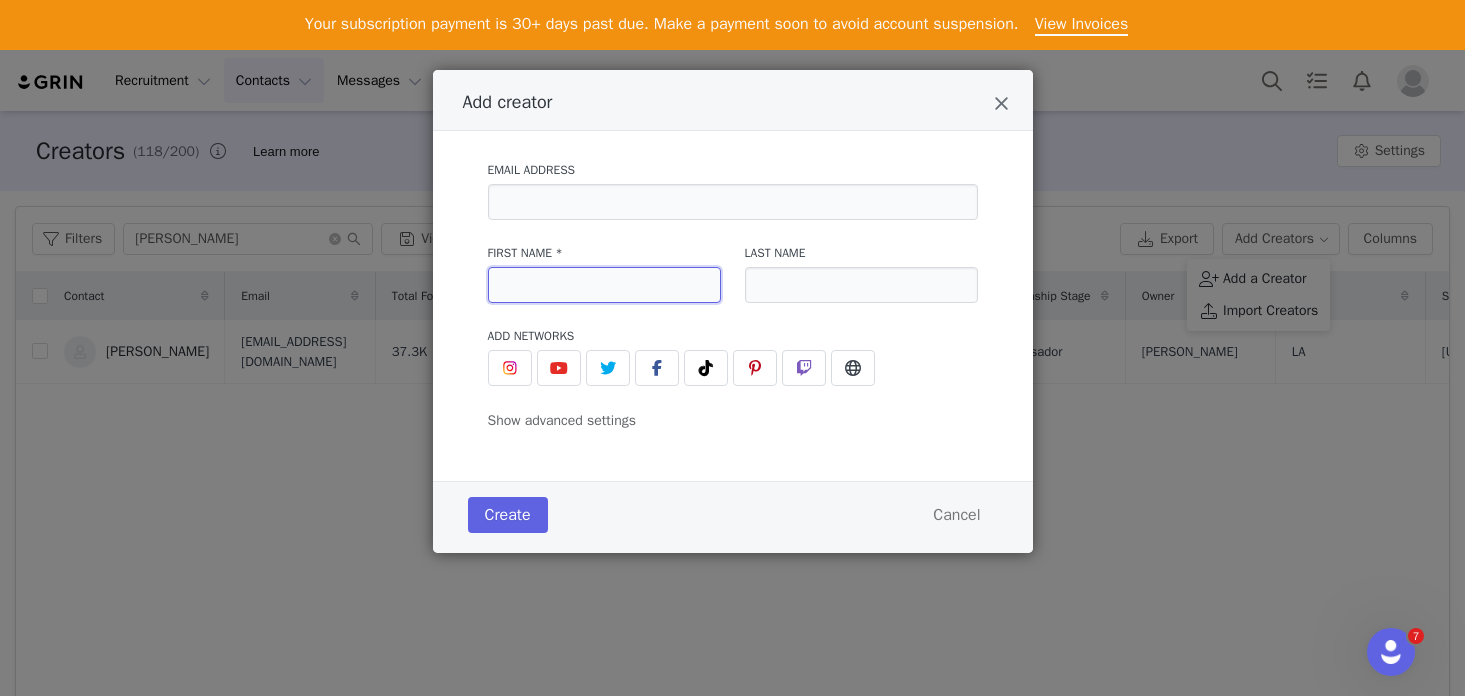 click at bounding box center (604, 285) 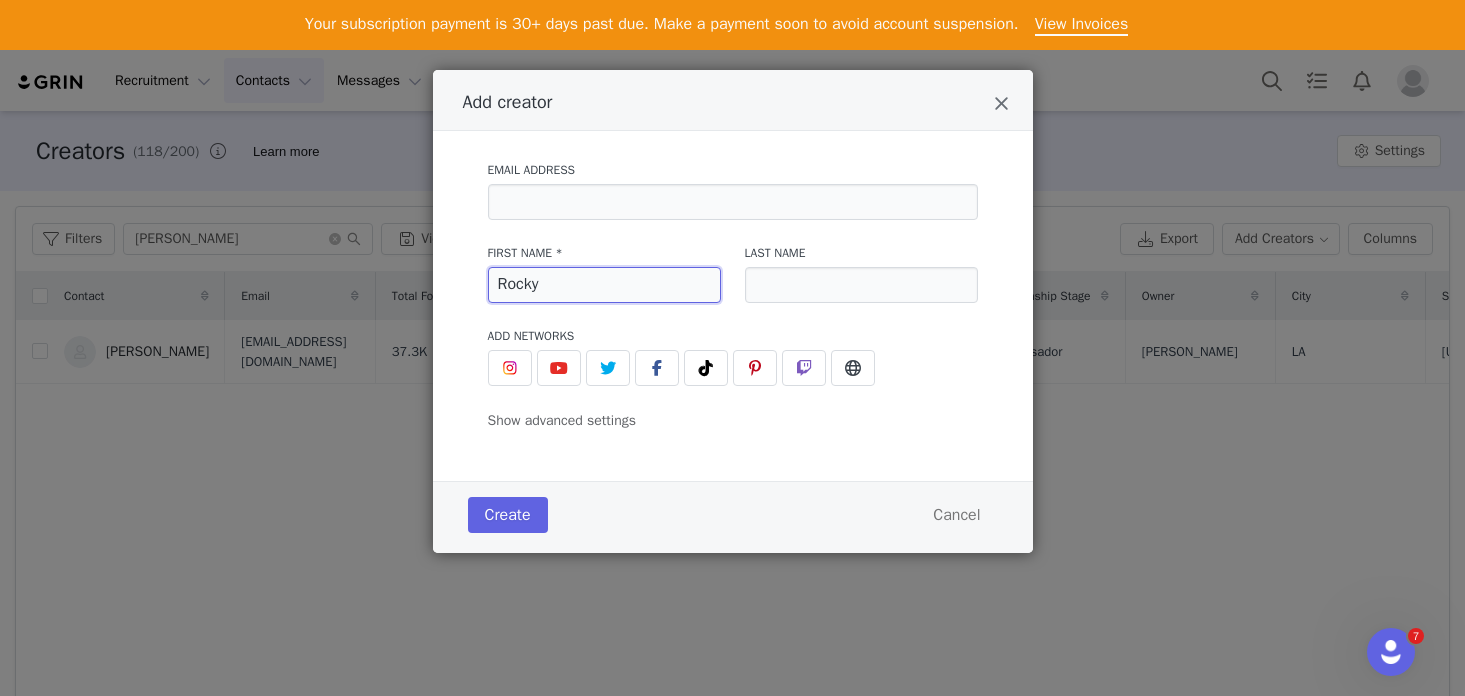 type on "Rocky" 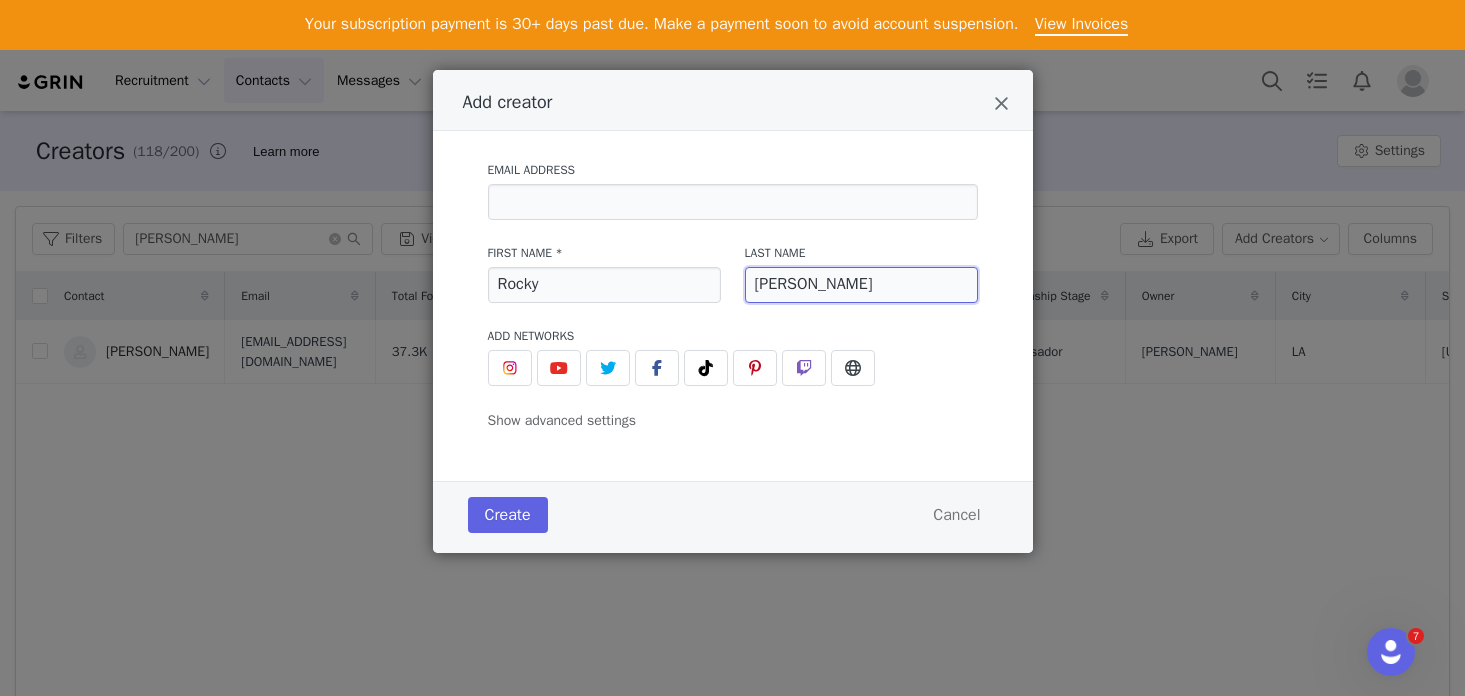 type on "[PERSON_NAME]" 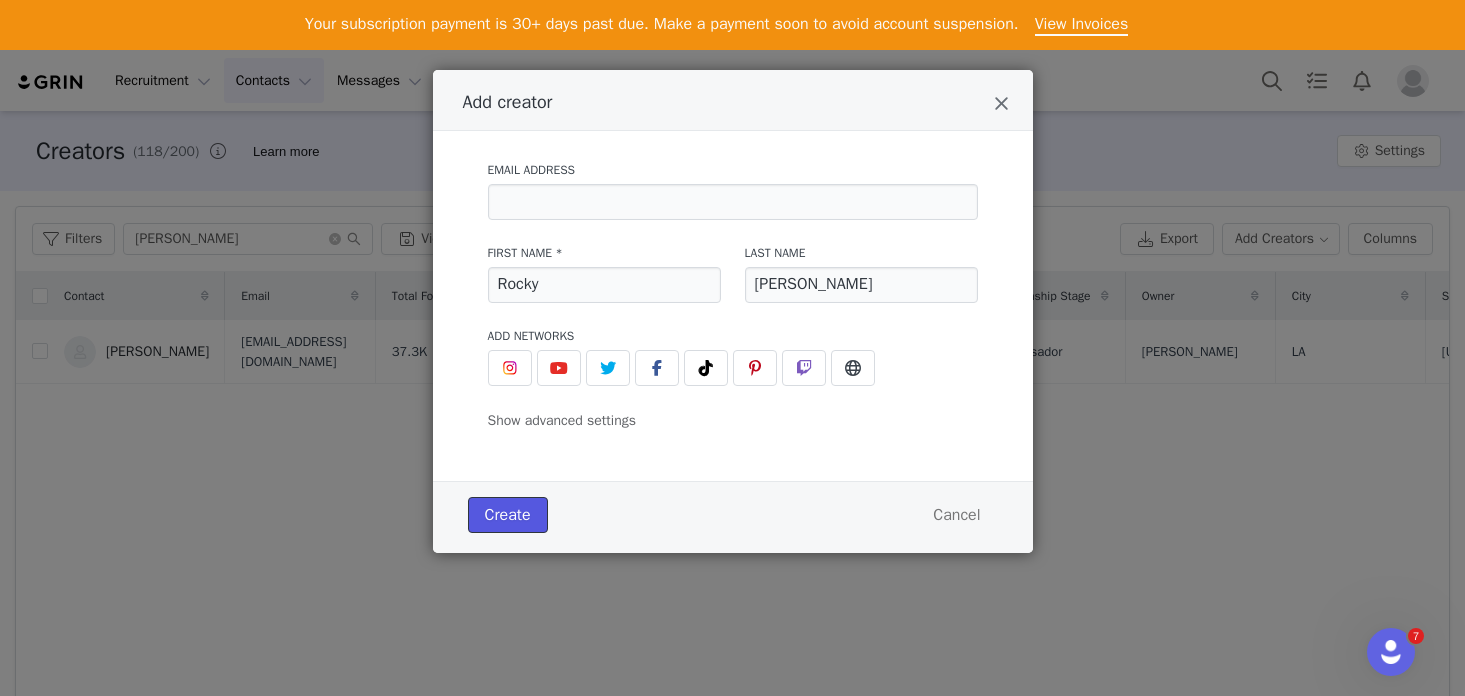 click on "Create" at bounding box center (508, 515) 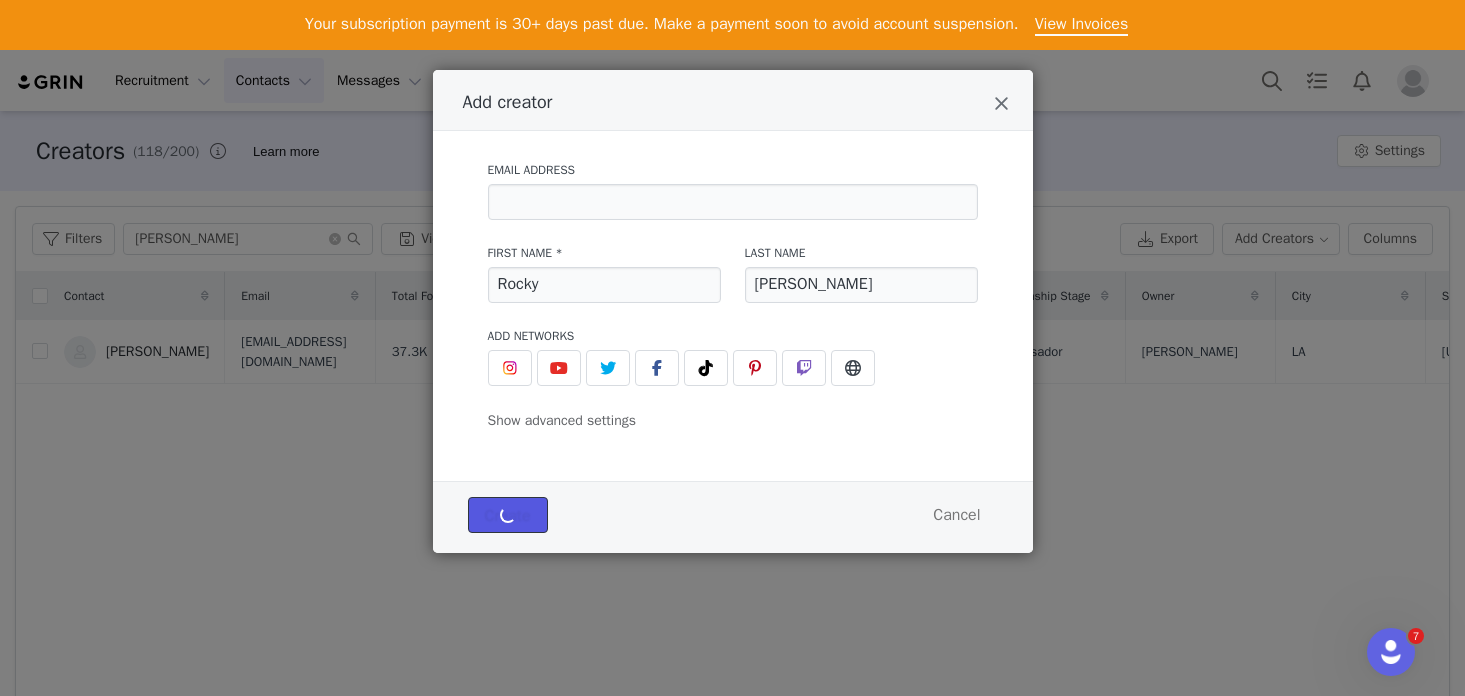type 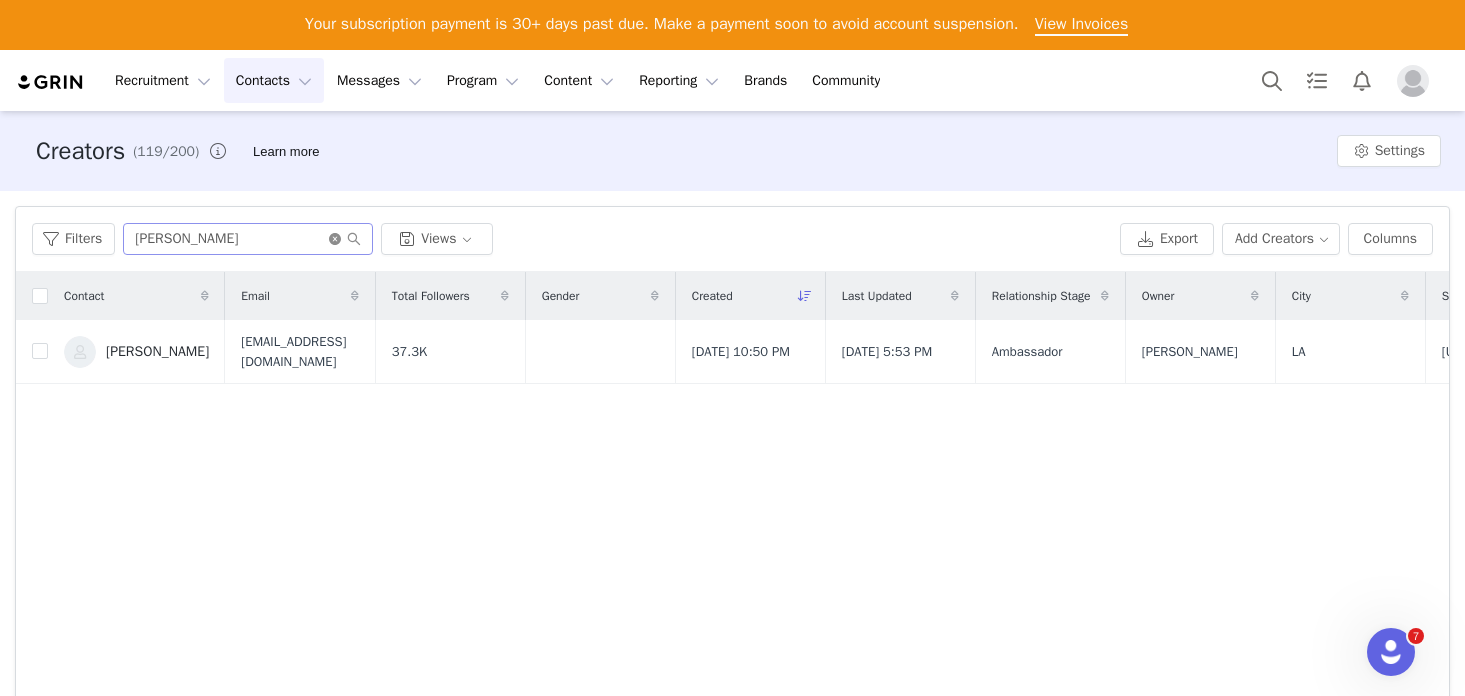 click 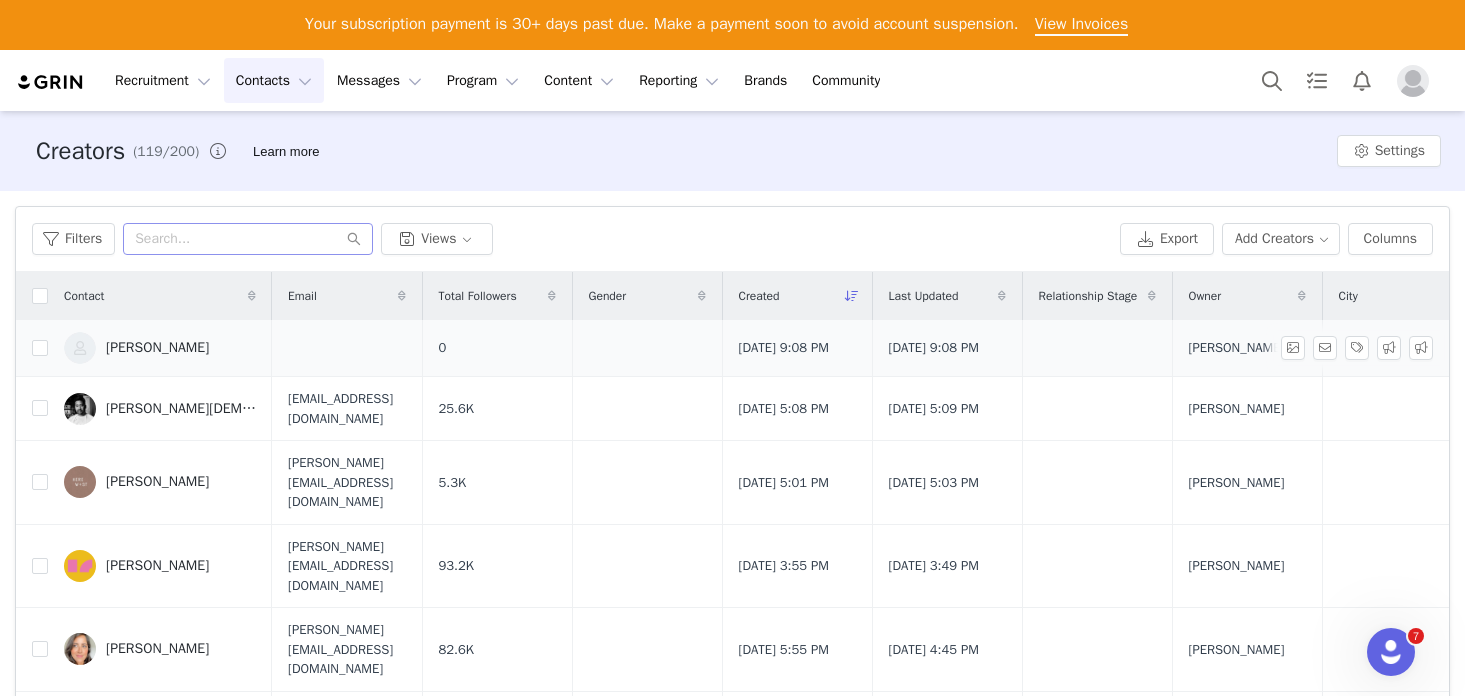 click on "[PERSON_NAME]" at bounding box center [160, 348] 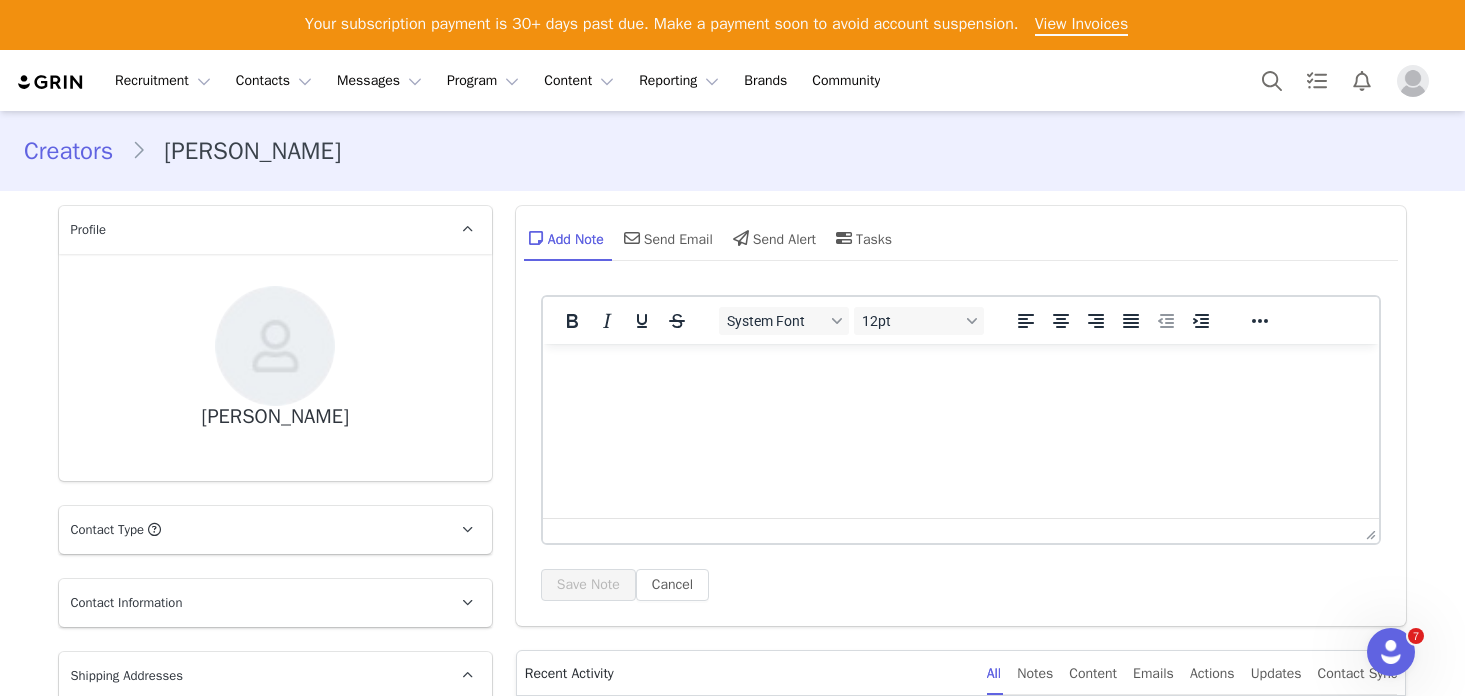 scroll, scrollTop: 0, scrollLeft: 0, axis: both 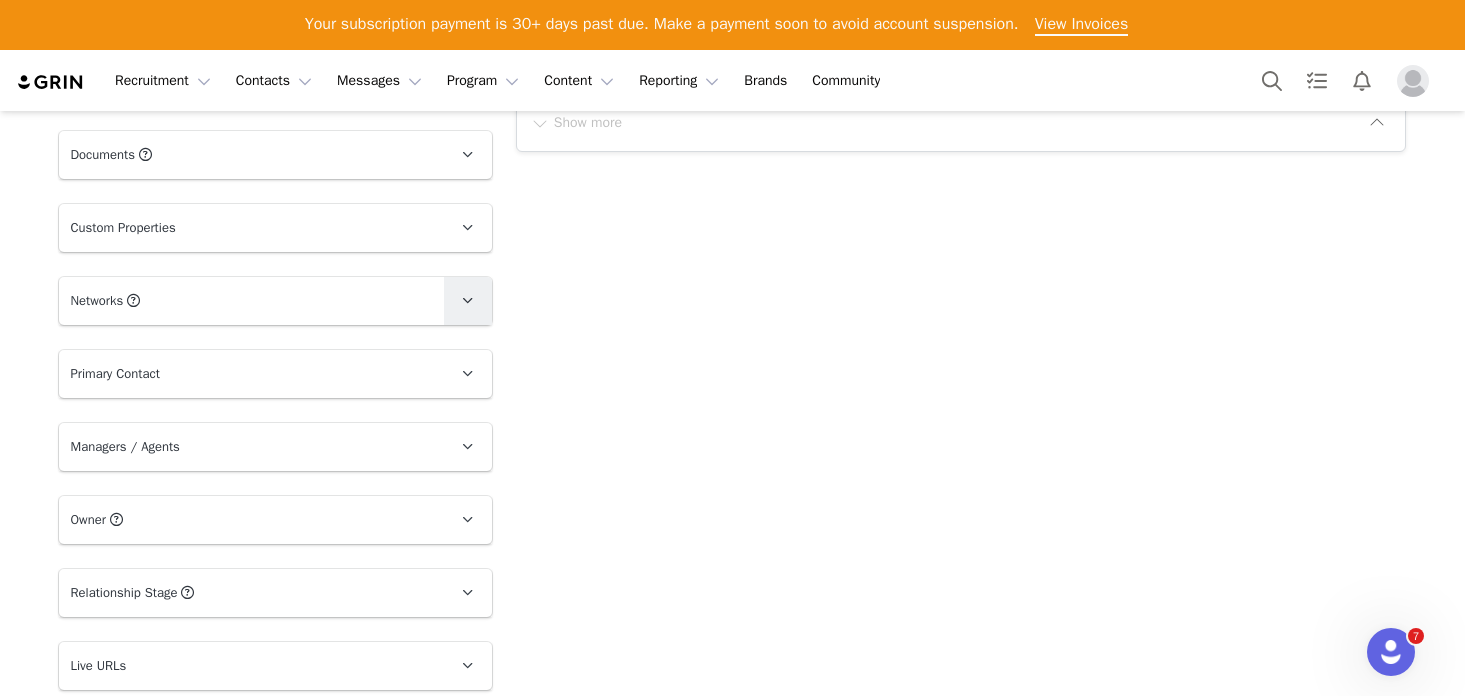 click at bounding box center [468, 301] 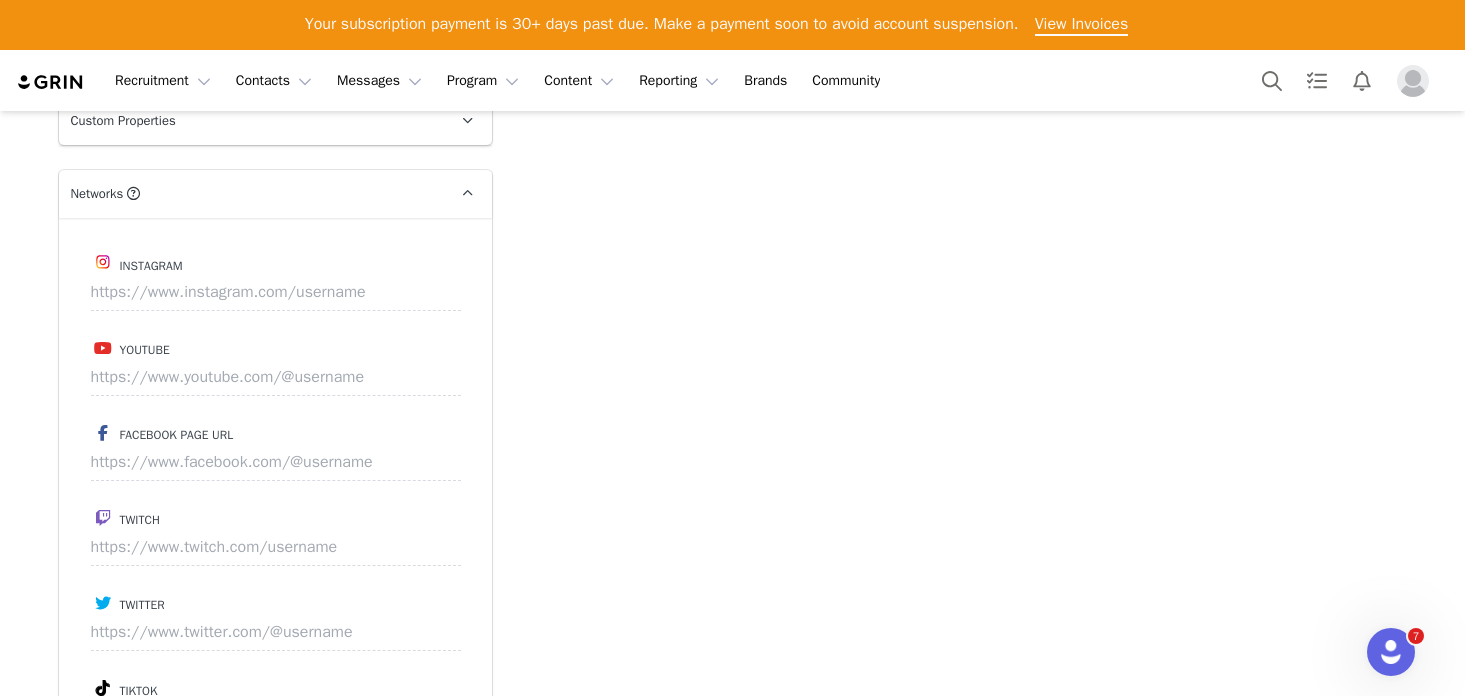 scroll, scrollTop: 855, scrollLeft: 0, axis: vertical 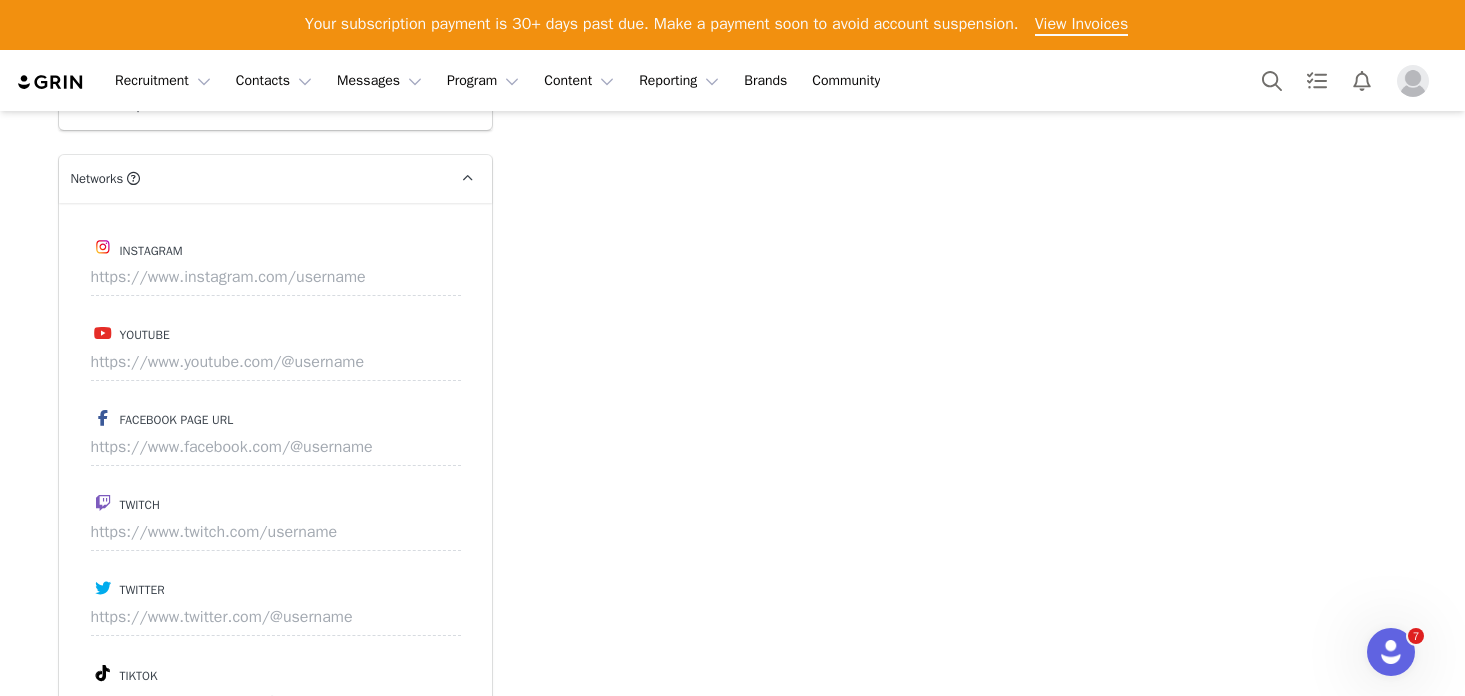 click on "Instagram" at bounding box center [275, 247] 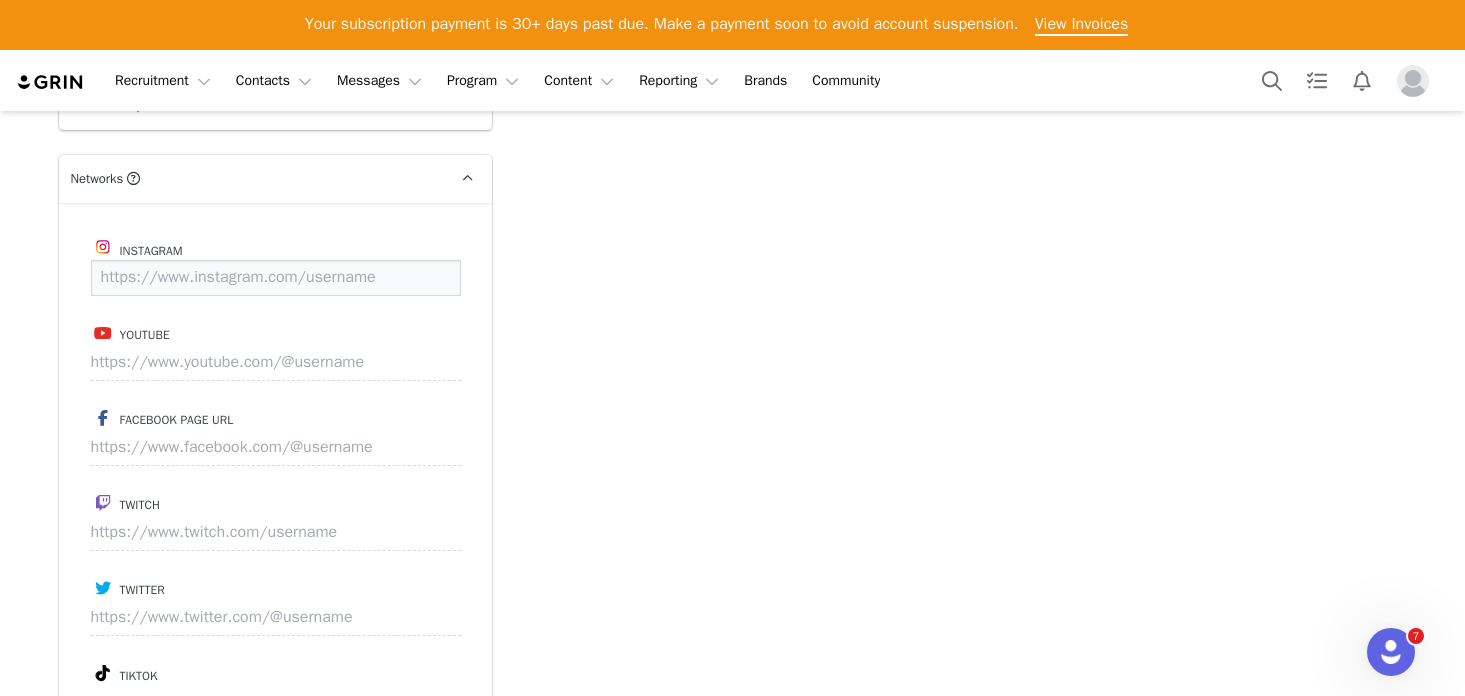click at bounding box center [276, 278] 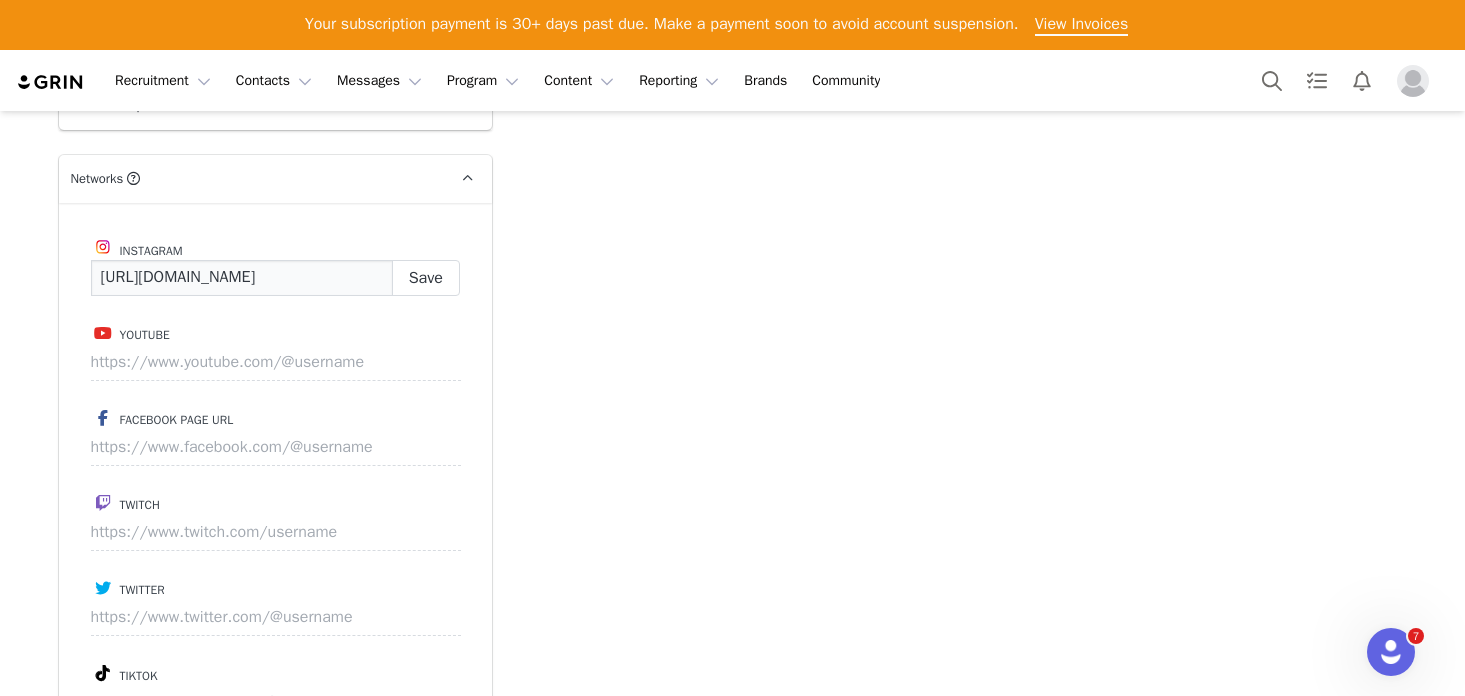 scroll, scrollTop: 0, scrollLeft: 23, axis: horizontal 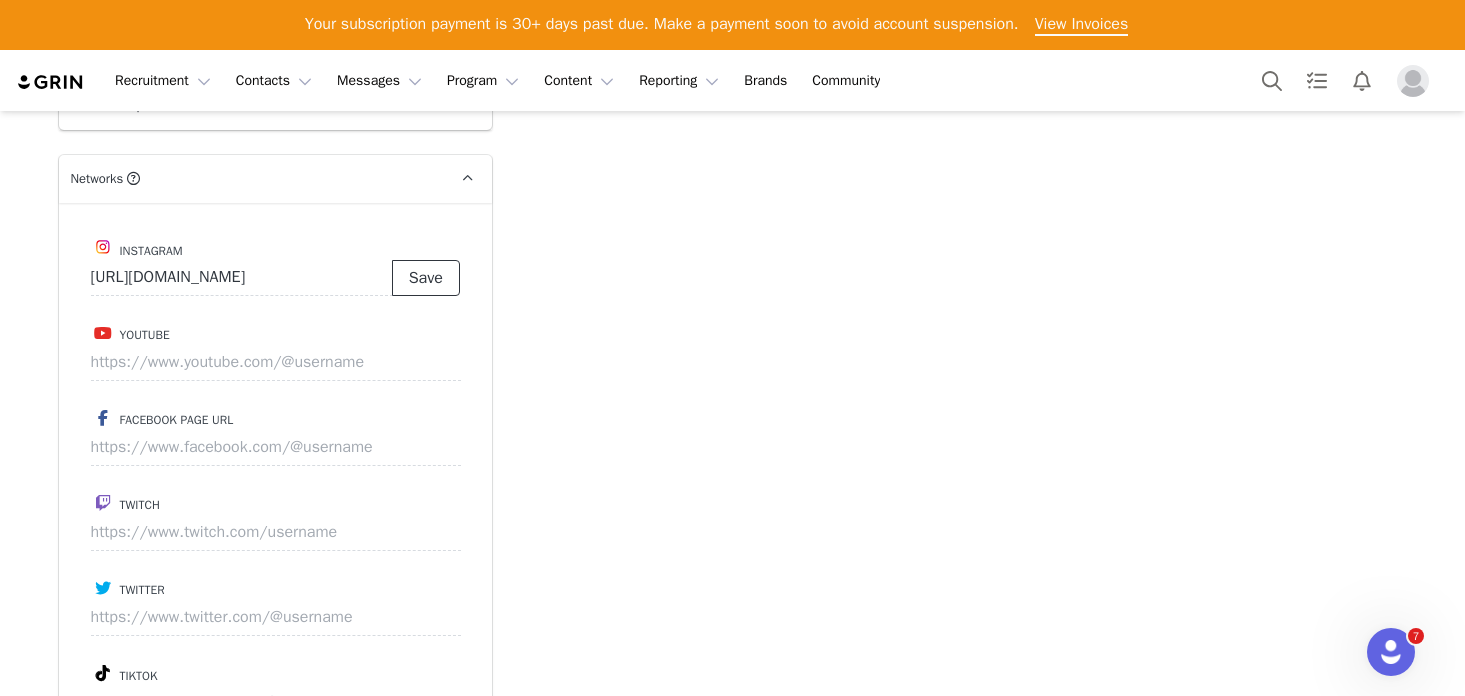 click on "Save" at bounding box center (426, 278) 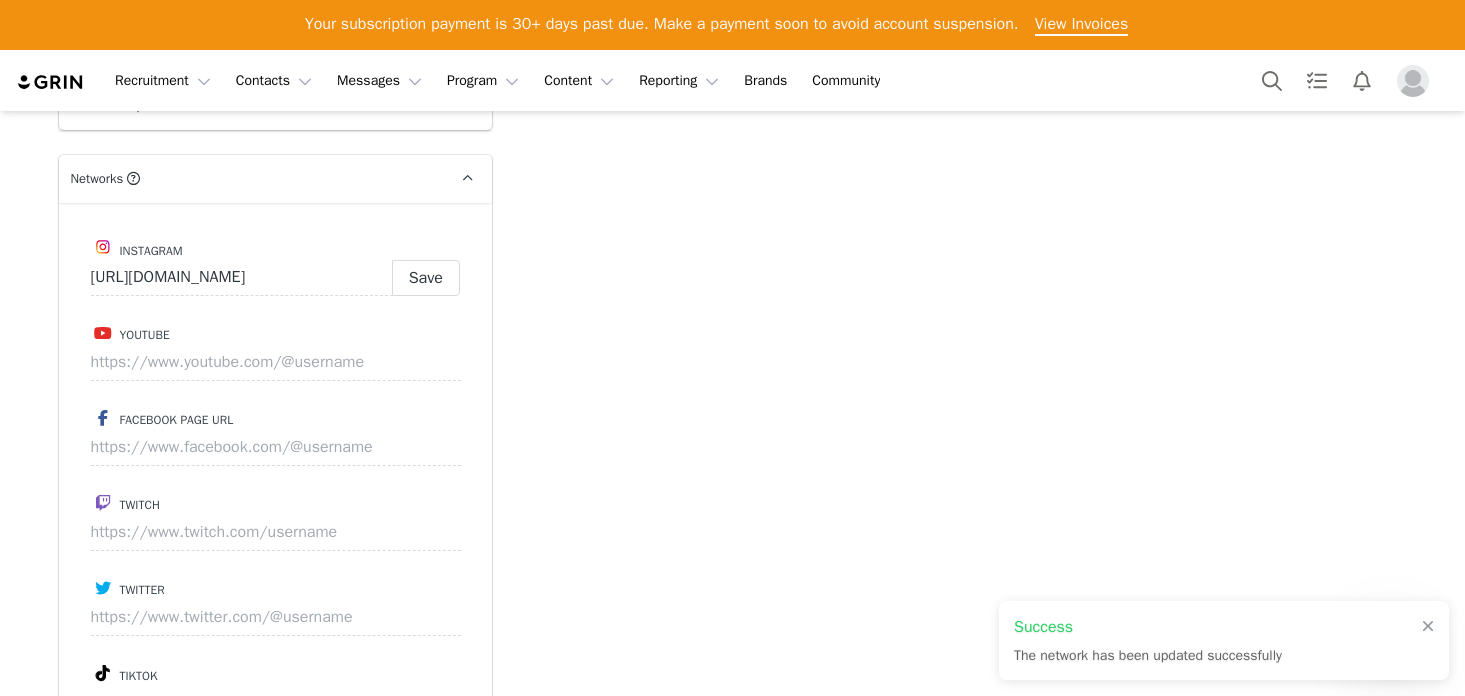 type on "[URL][DOMAIN_NAME]" 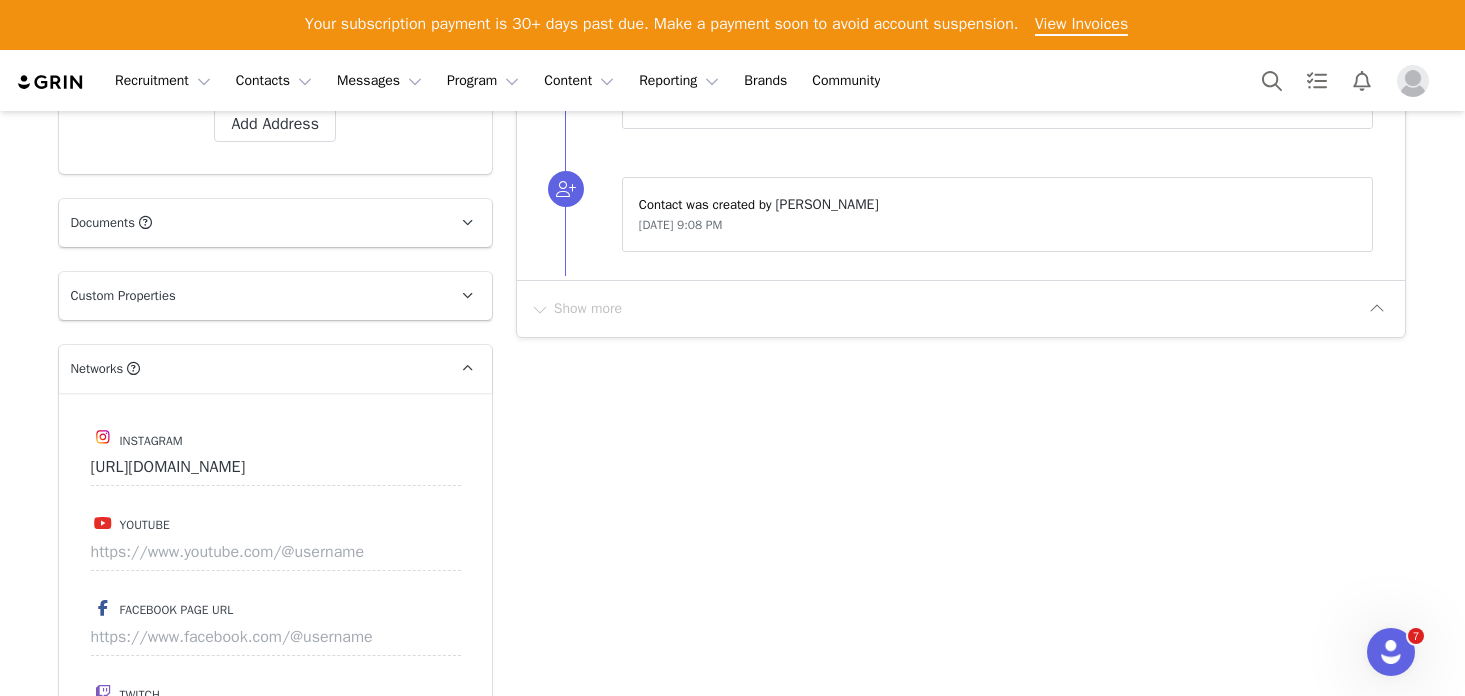 scroll, scrollTop: 796, scrollLeft: 0, axis: vertical 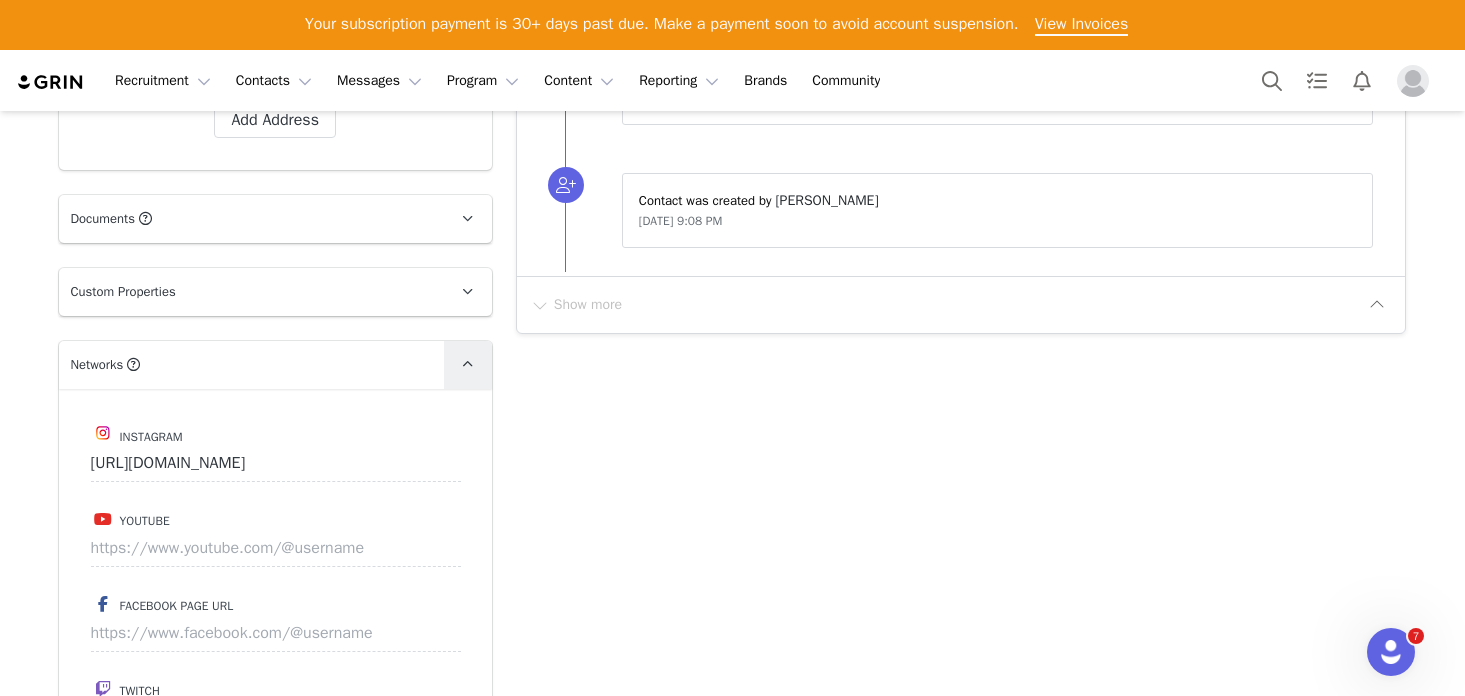 click at bounding box center [468, 365] 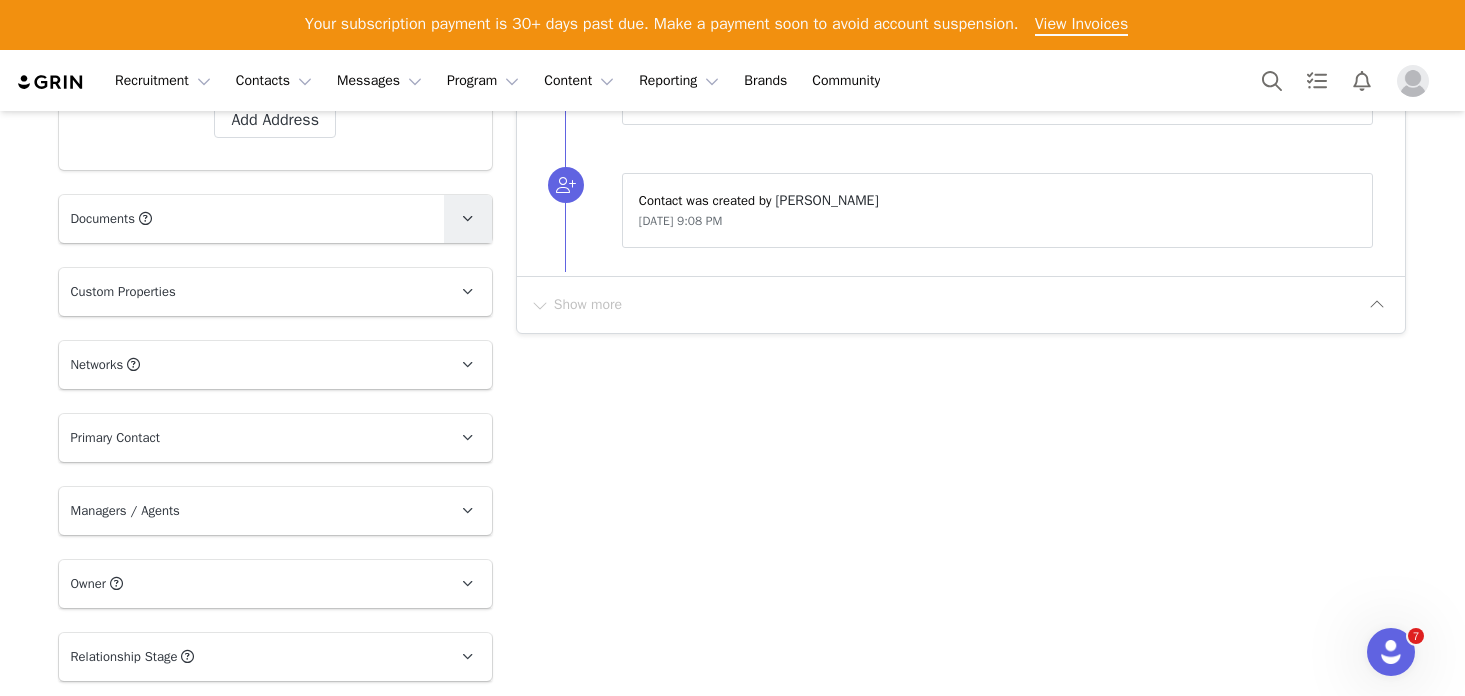 click at bounding box center [468, 219] 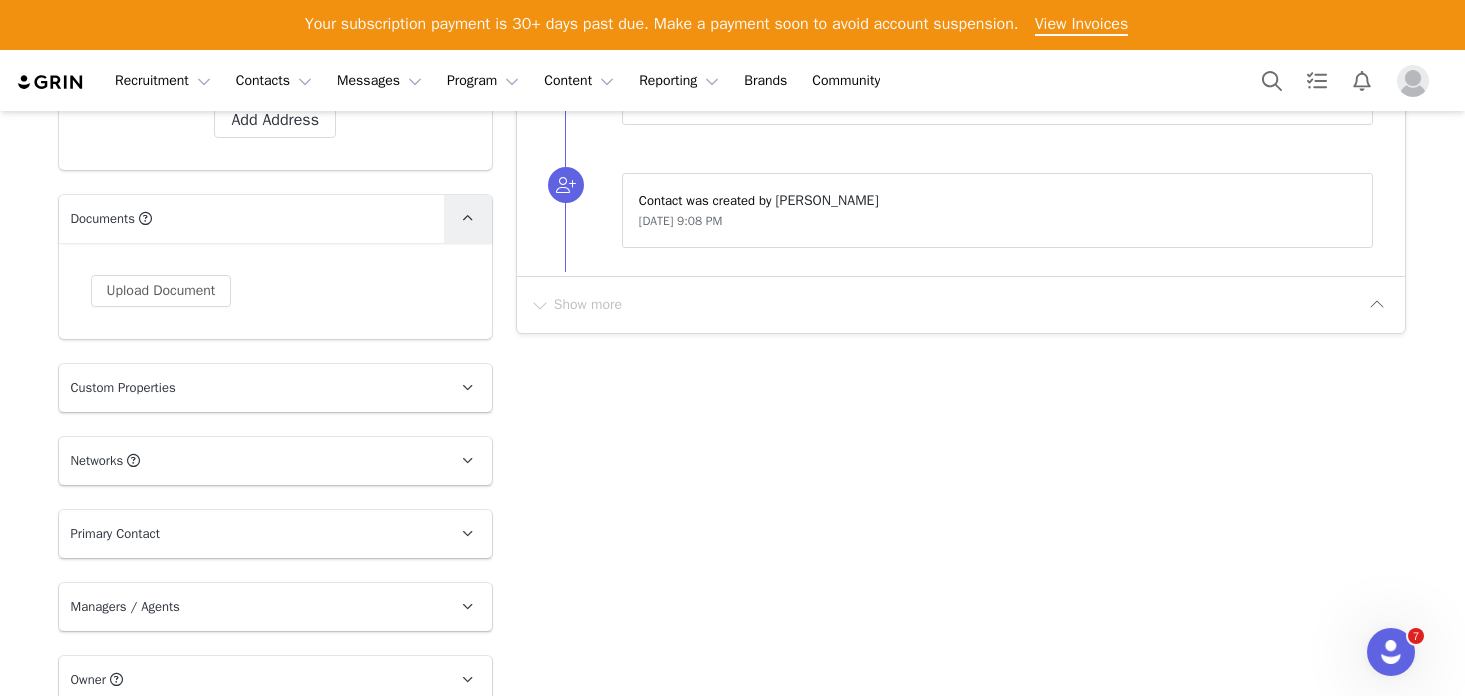 click at bounding box center [468, 219] 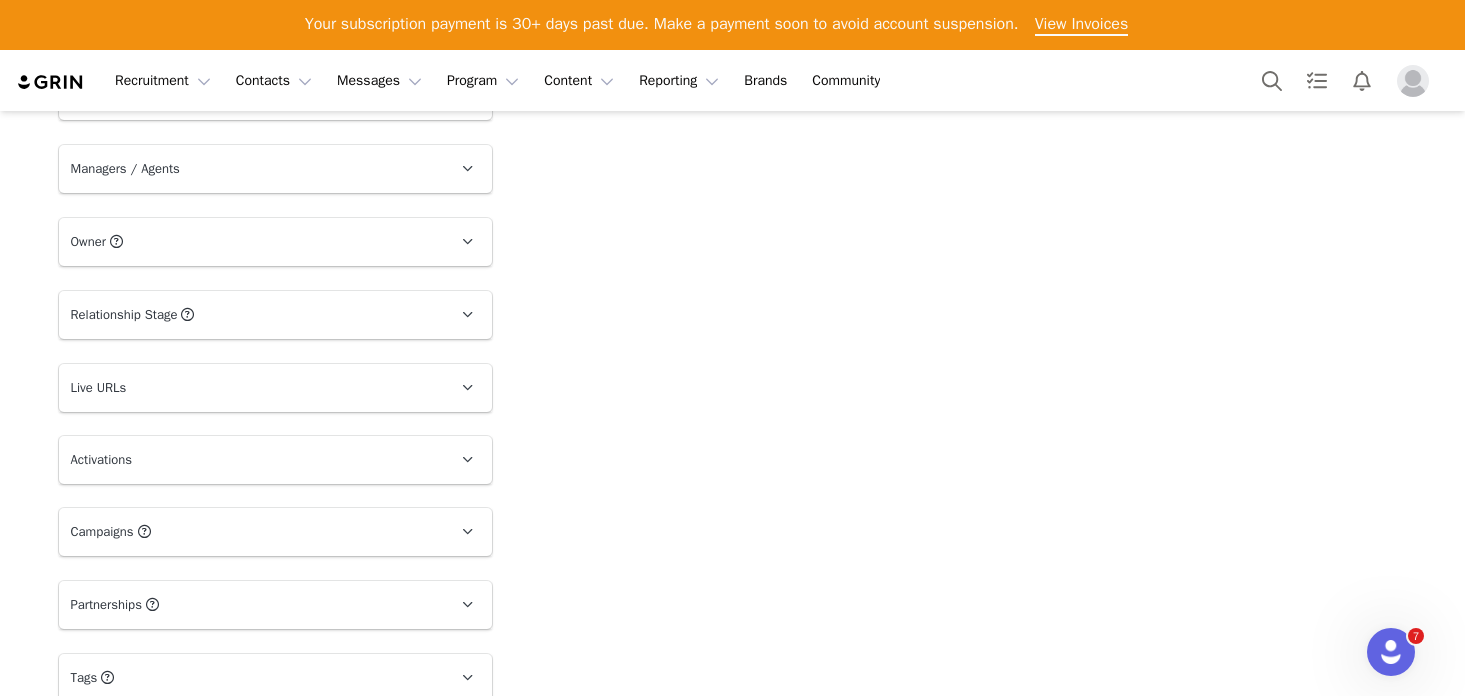 scroll, scrollTop: 1139, scrollLeft: 0, axis: vertical 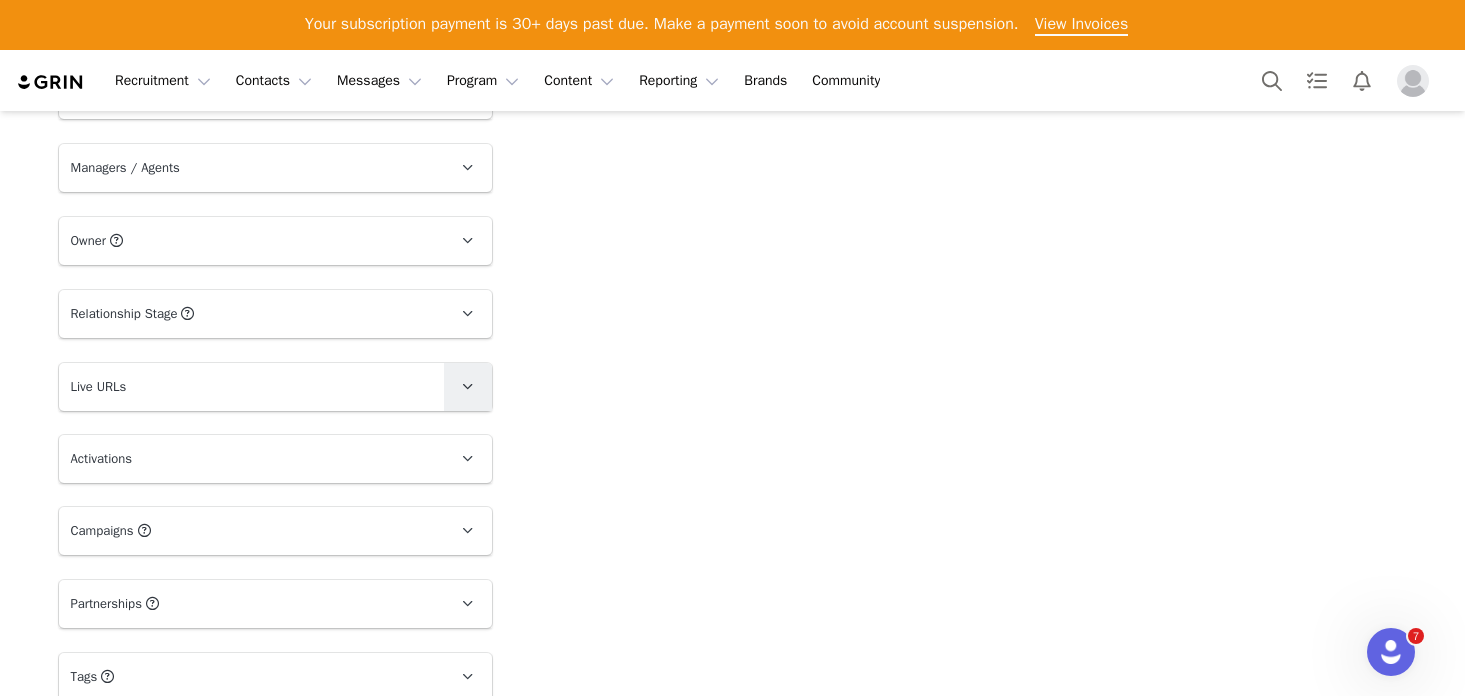 click at bounding box center [467, 386] 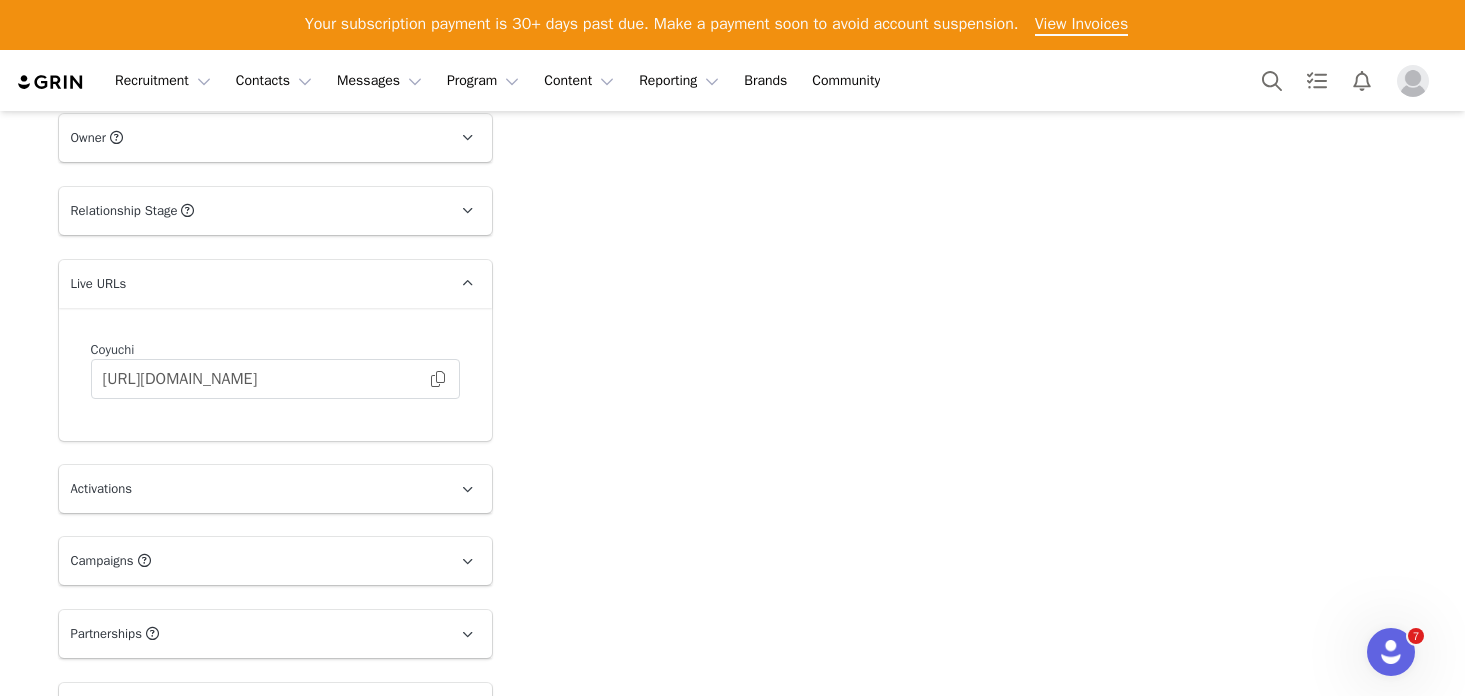 scroll, scrollTop: 1257, scrollLeft: 0, axis: vertical 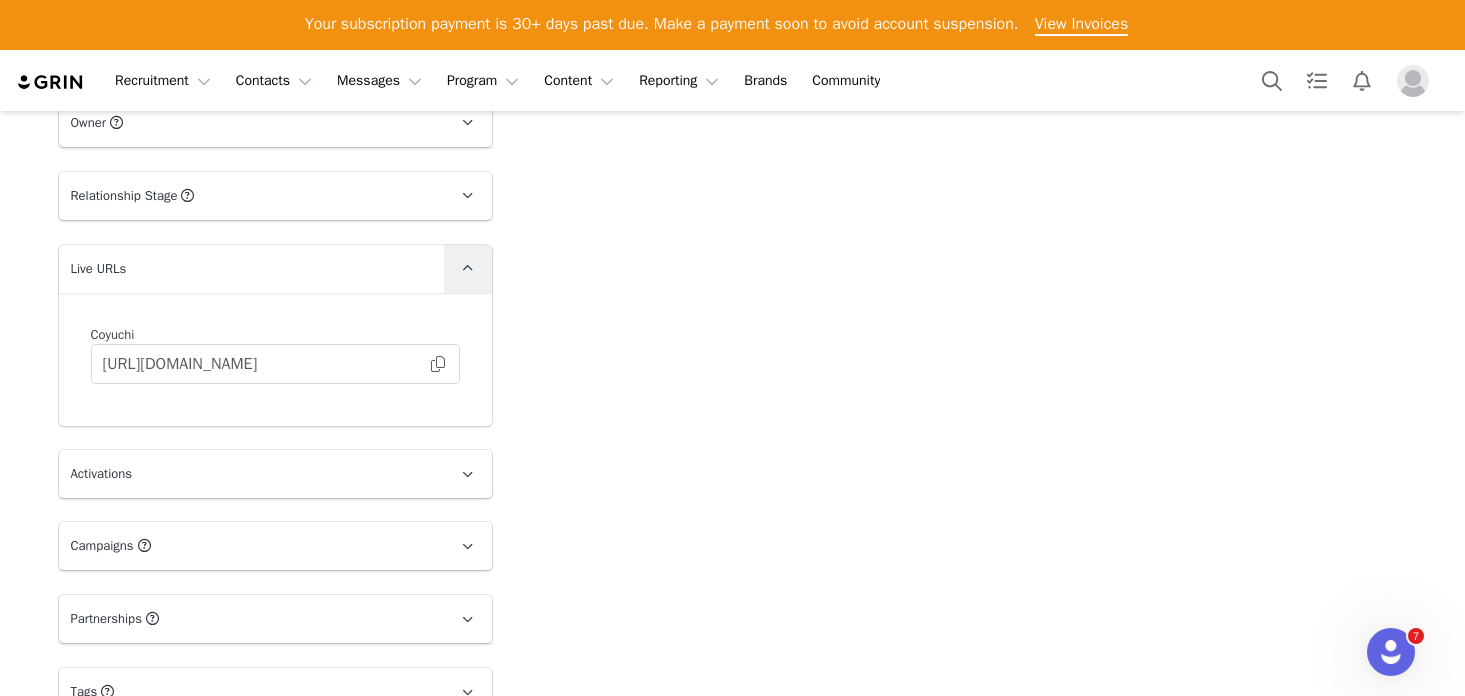 click at bounding box center (468, 269) 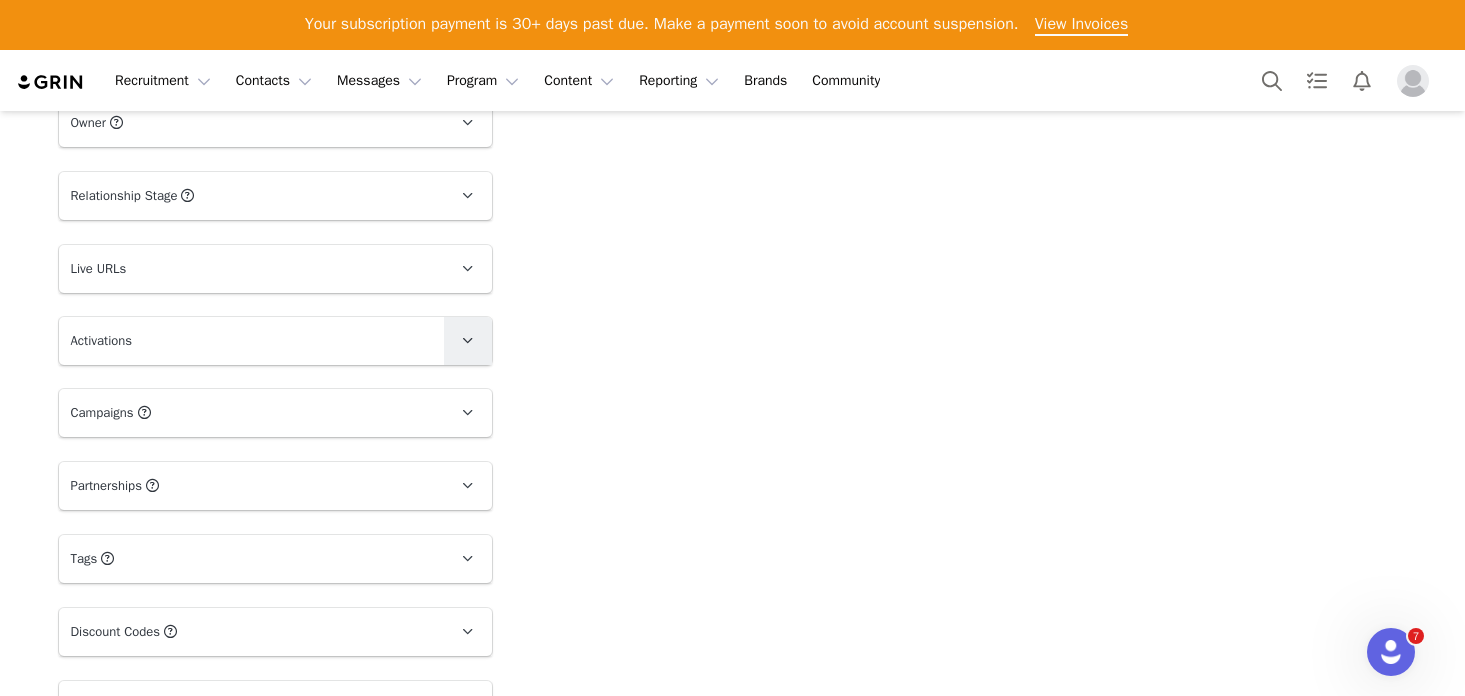 click at bounding box center (468, 341) 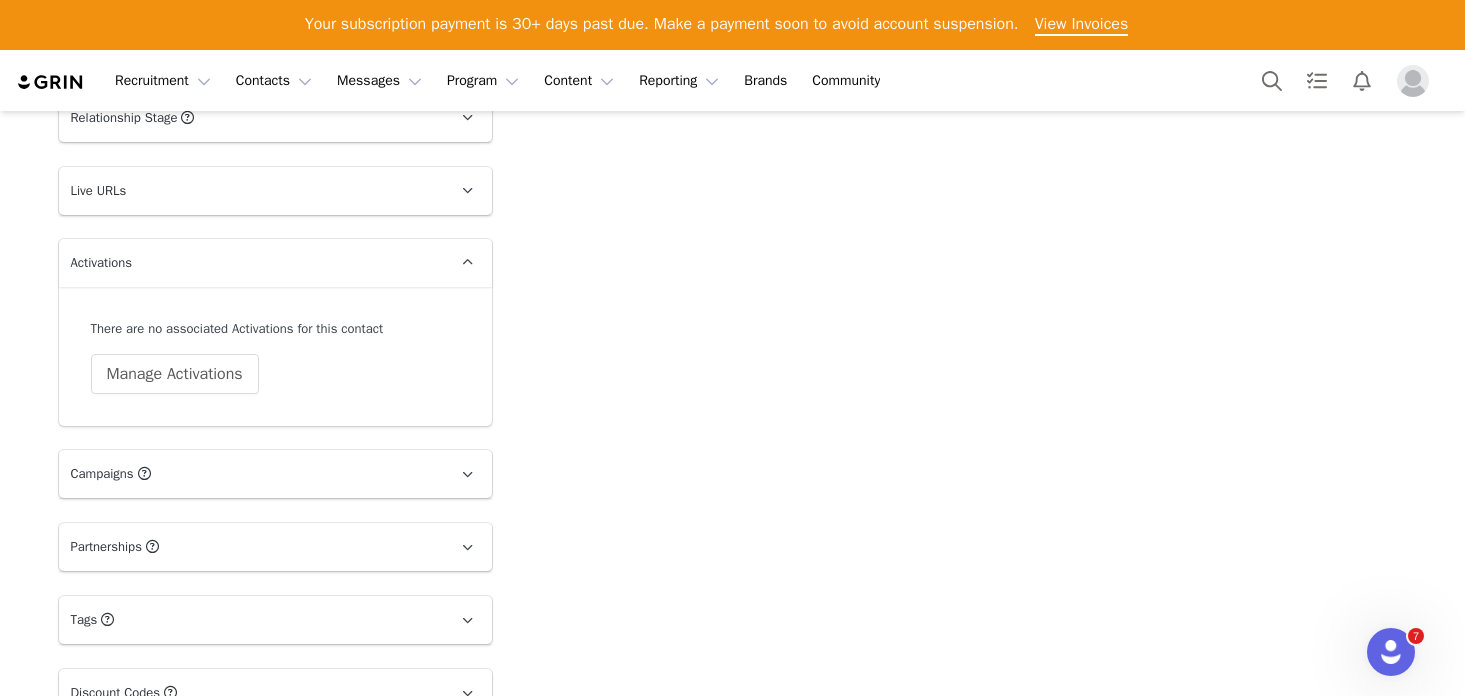 scroll, scrollTop: 1338, scrollLeft: 0, axis: vertical 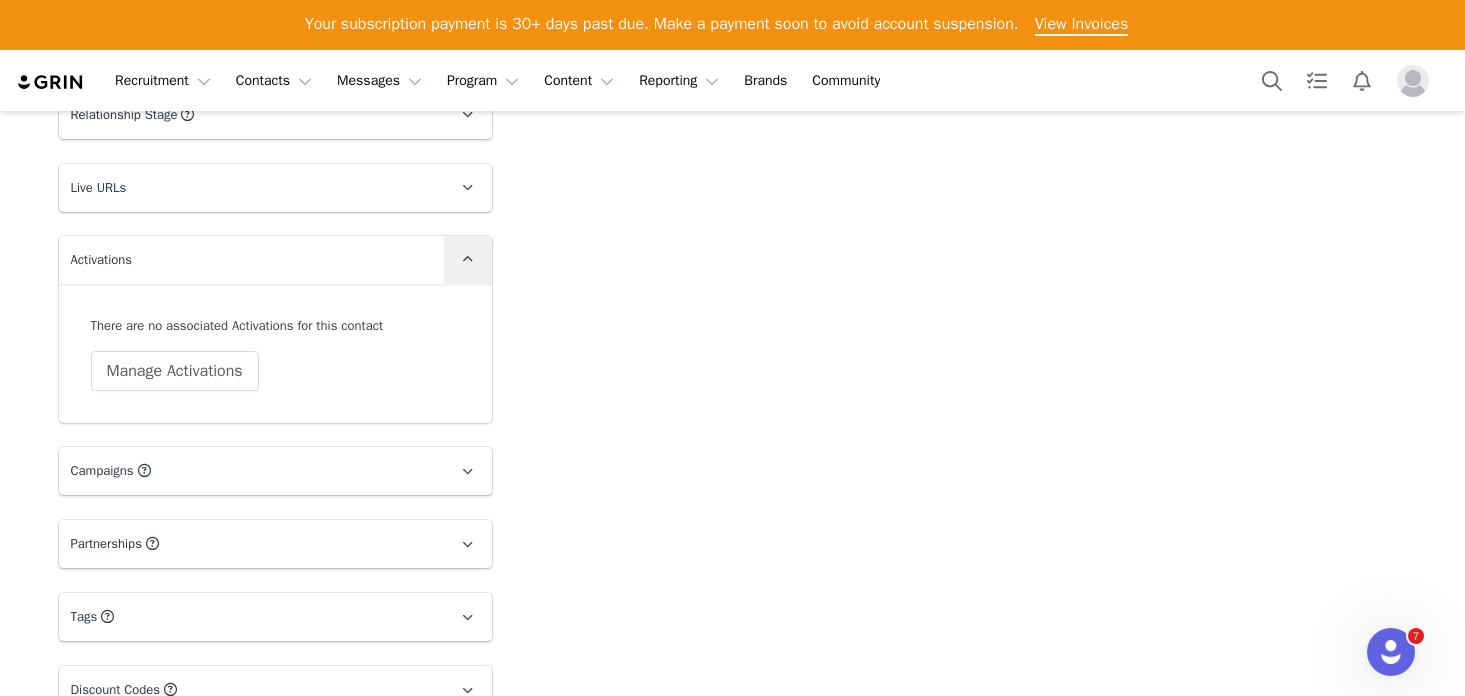 click at bounding box center (468, 260) 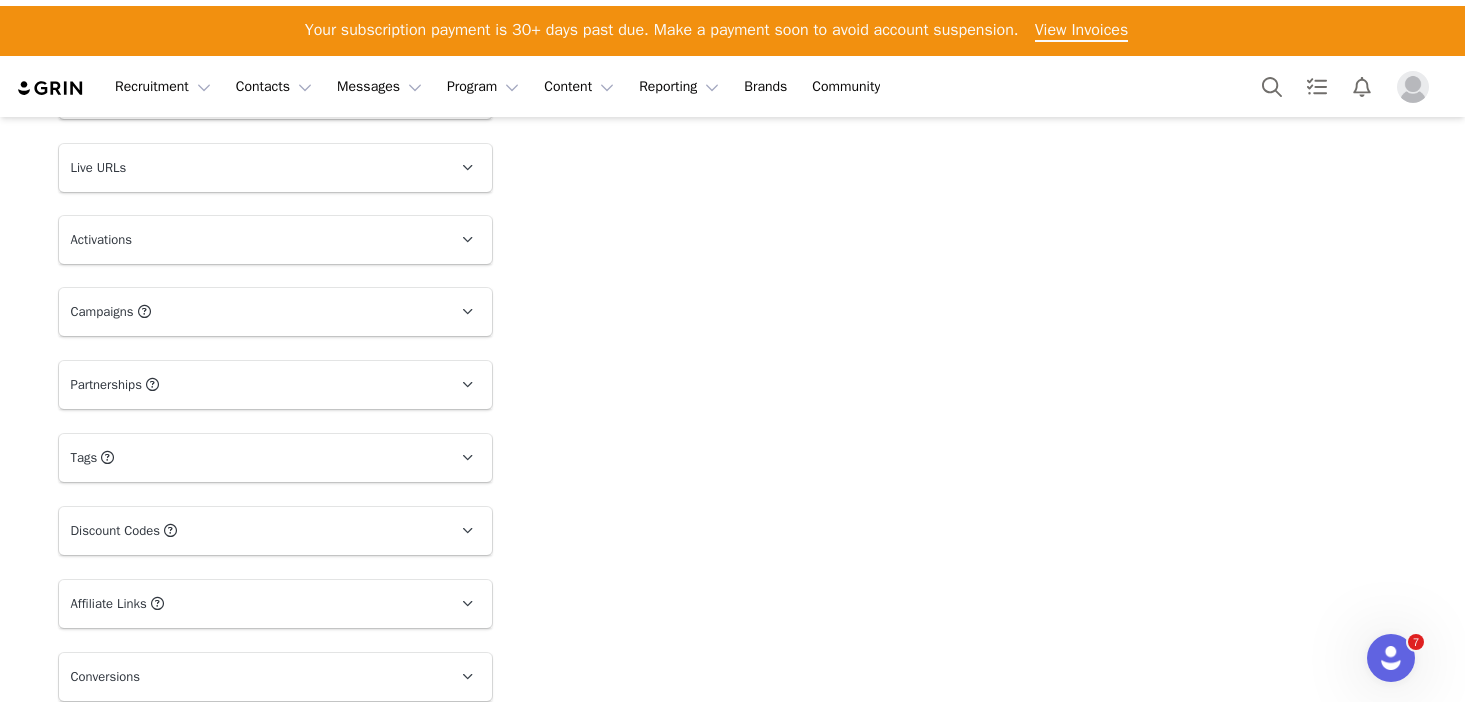 scroll, scrollTop: 1402, scrollLeft: 0, axis: vertical 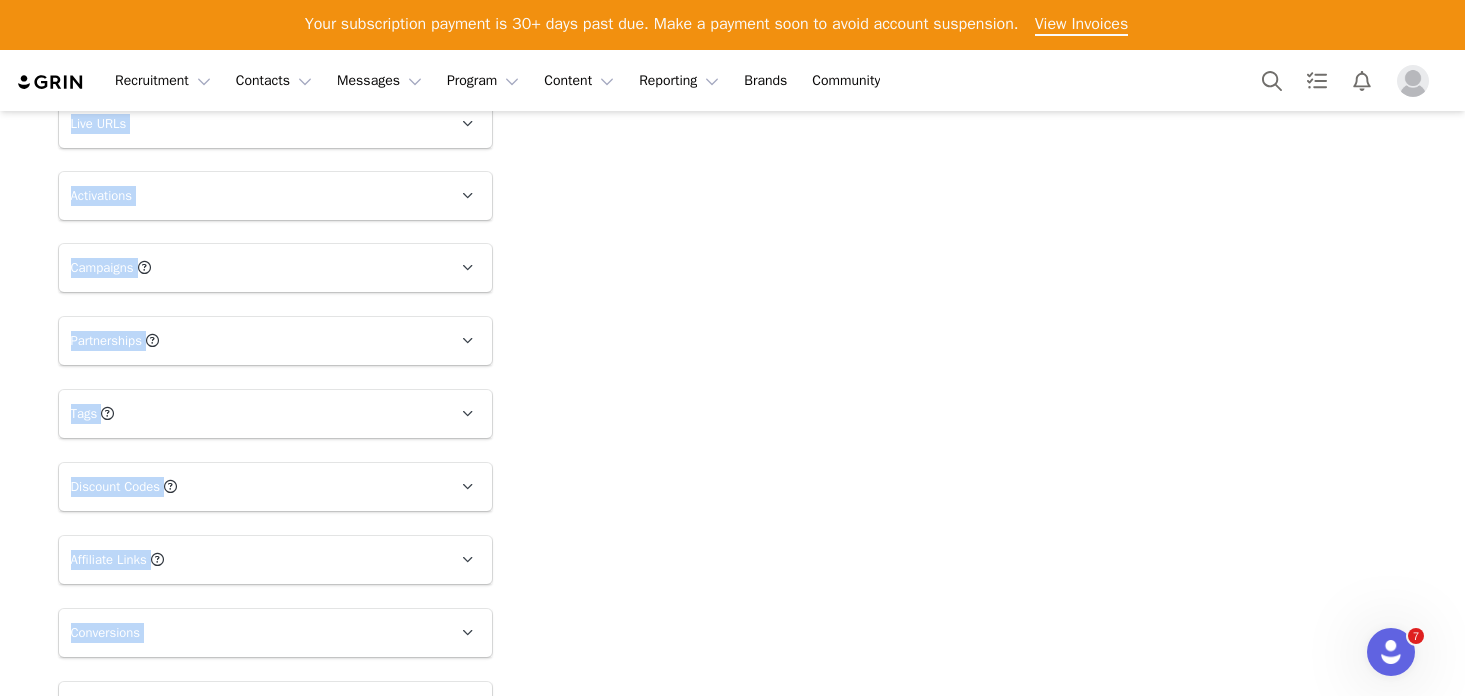 click on "Profile  [PERSON_NAME]      3.4M followers  Audience Reports  Request a detailed report of this creator's audience demographics and content performance for each social channel. Limit 100 reports per month.  0 / 100 reports used this month  Instagram          Request Report Contact Type  Contact type can be Creator, Prospect, Application, or Manager.   Creator  Demote this Creator? This will remove all accepted proposals attached to this creator.  Yes, demote  Demote to Prospect Archive this Creator? Important:  marking a creator as "Archived" will stop conversion and content tracking. Previous conversions and content will still be available for reporting purposes. Are you sure you want to continue?   Yes, archive  Archive Creator Contact Information  First Name  Rocky  Last Name  [PERSON_NAME] Email Address  Phone Number  +1 ([GEOGRAPHIC_DATA]) +93 ([GEOGRAPHIC_DATA]) +358 ([GEOGRAPHIC_DATA]) +355 ([GEOGRAPHIC_DATA]) +213 ([GEOGRAPHIC_DATA]) +376 ([GEOGRAPHIC_DATA]) +244 ([GEOGRAPHIC_DATA]) +1264 ([GEOGRAPHIC_DATA]) +1268 ([GEOGRAPHIC_DATA]) +54 ([GEOGRAPHIC_DATA]) +374 ([GEOGRAPHIC_DATA]) Rocky" at bounding box center (733, -233) 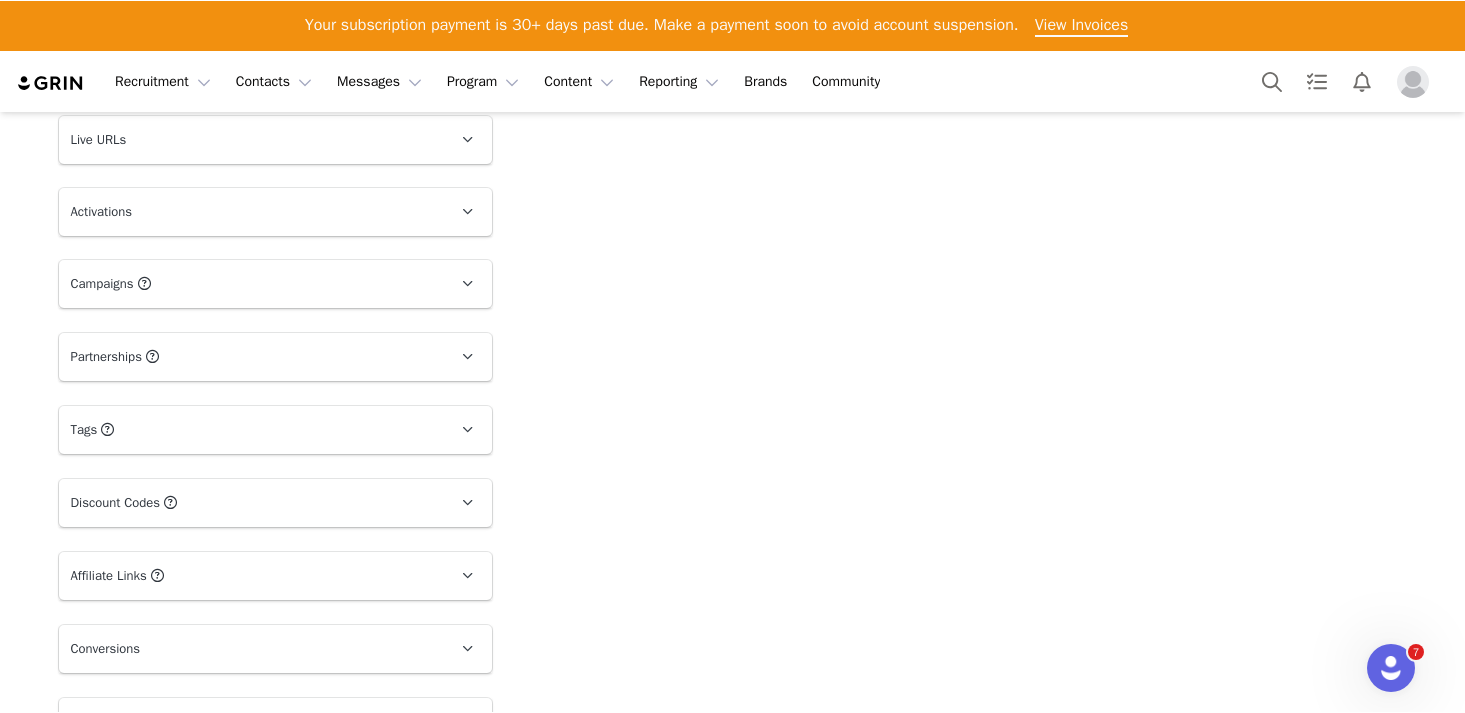 scroll, scrollTop: 1385, scrollLeft: 0, axis: vertical 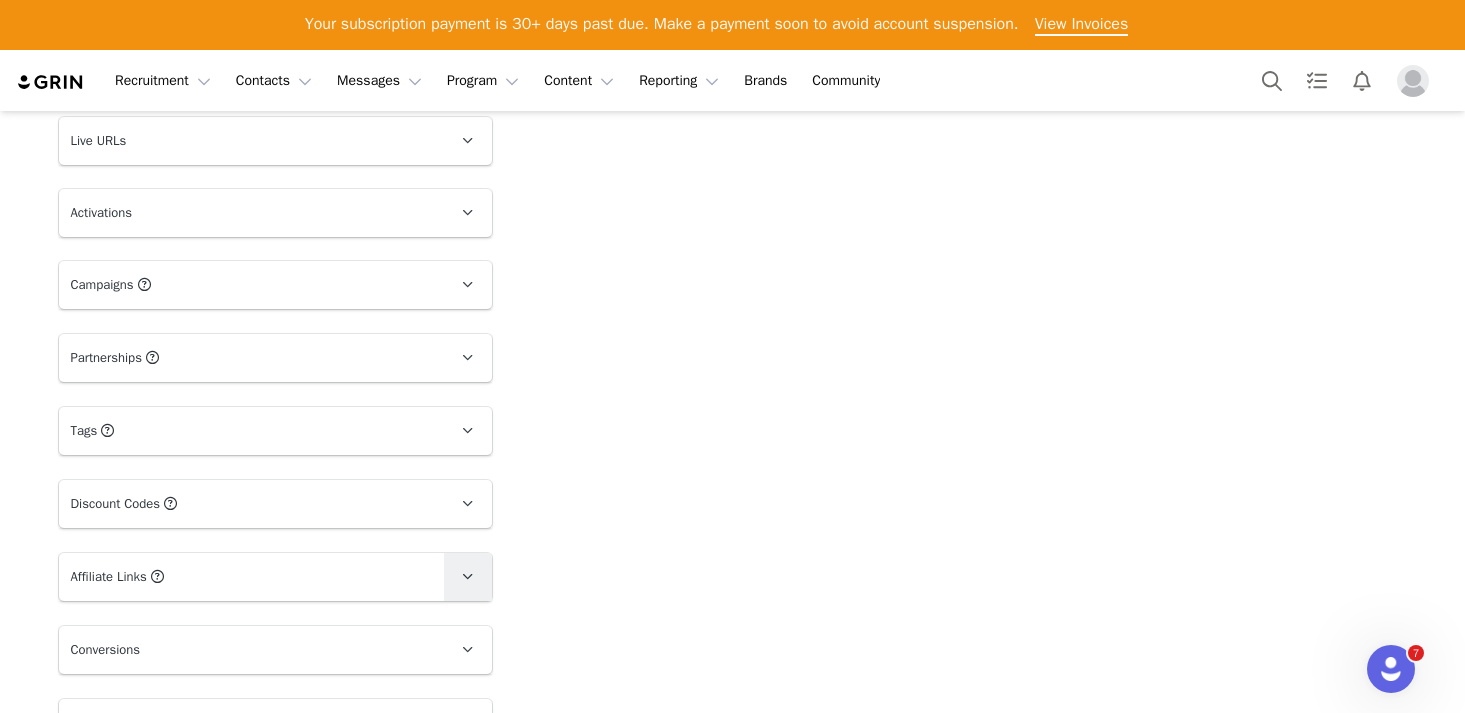 click at bounding box center (468, 577) 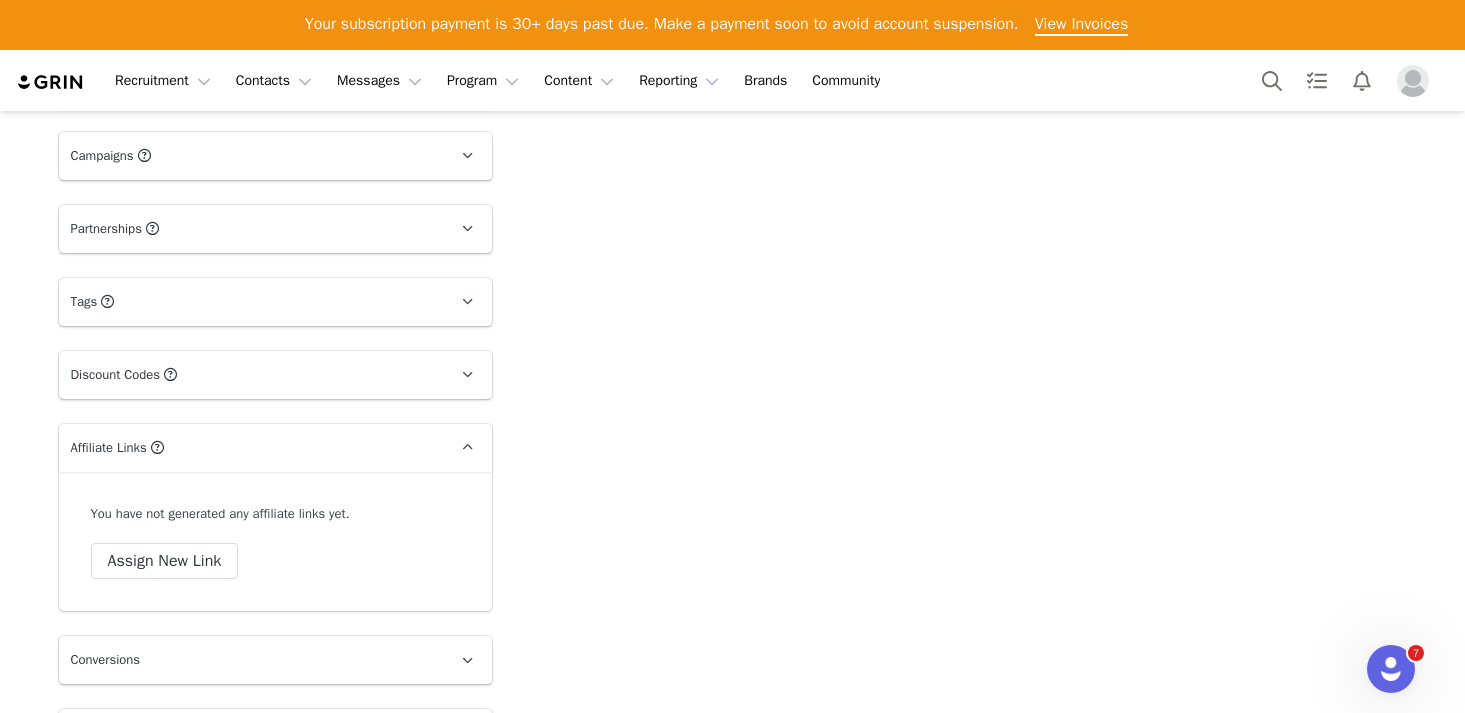 scroll, scrollTop: 1524, scrollLeft: 0, axis: vertical 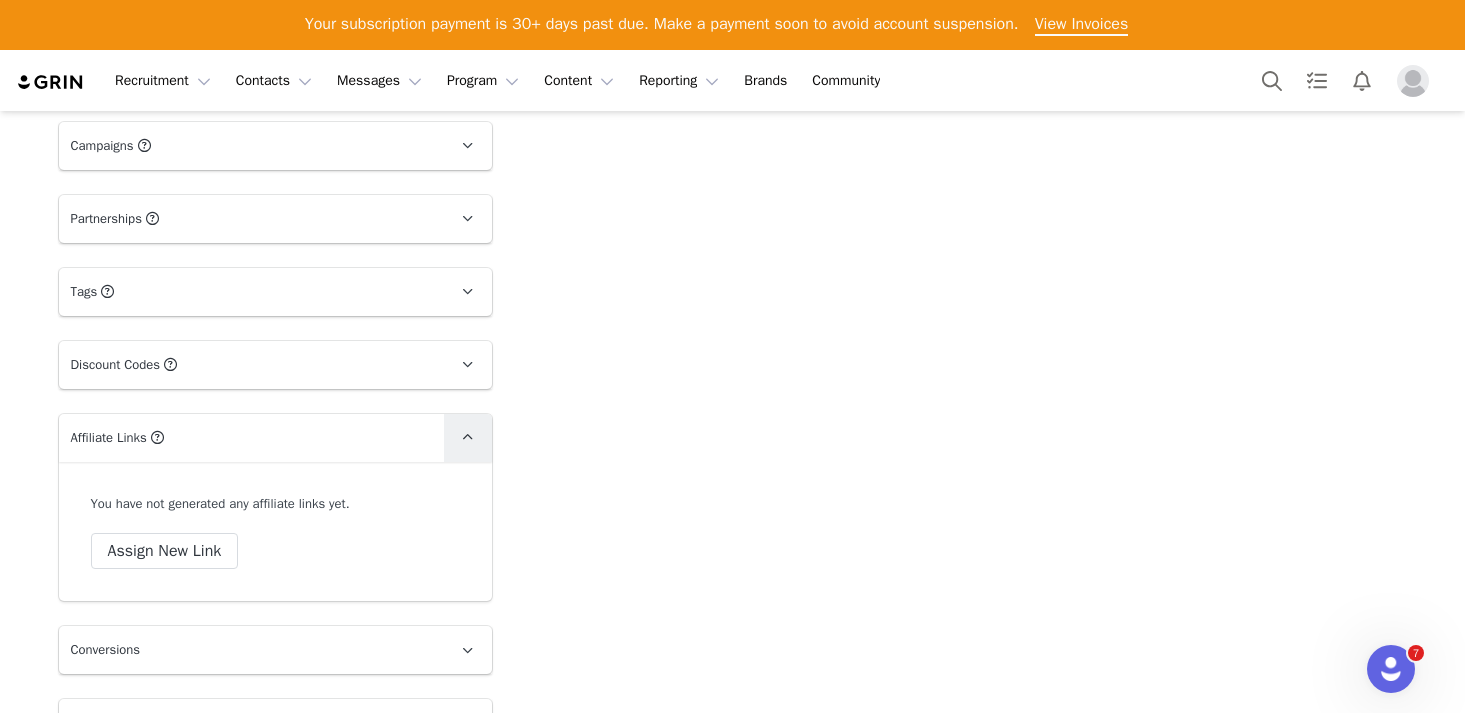 click at bounding box center [467, 437] 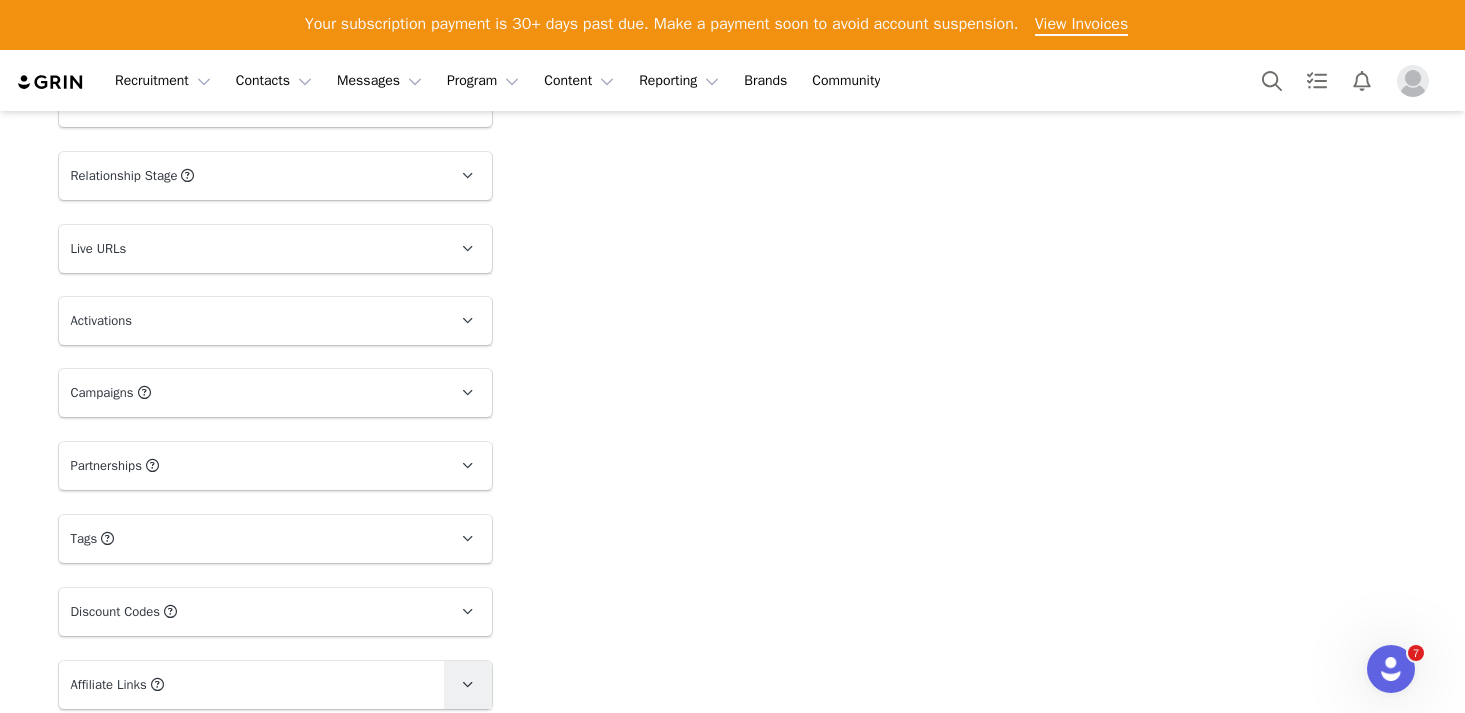 scroll, scrollTop: 1276, scrollLeft: 0, axis: vertical 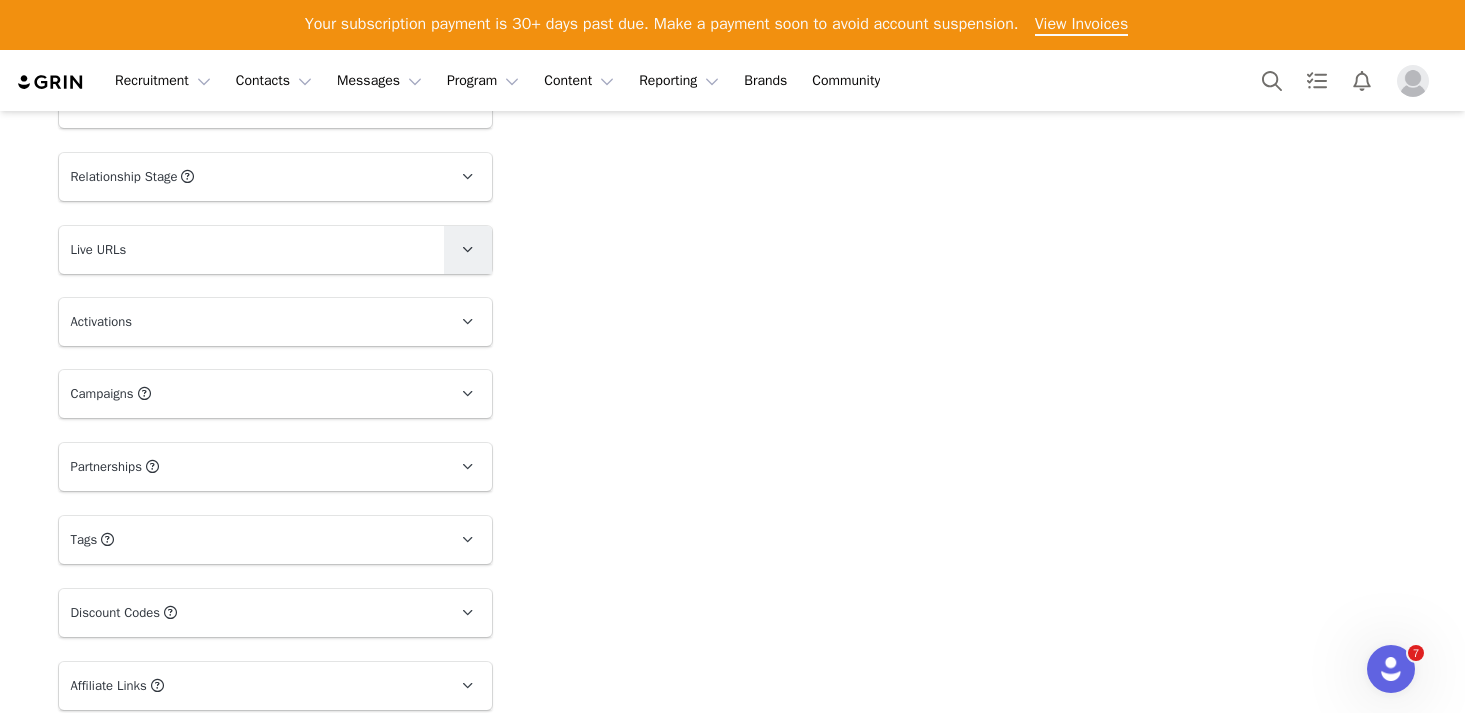 click at bounding box center (467, 249) 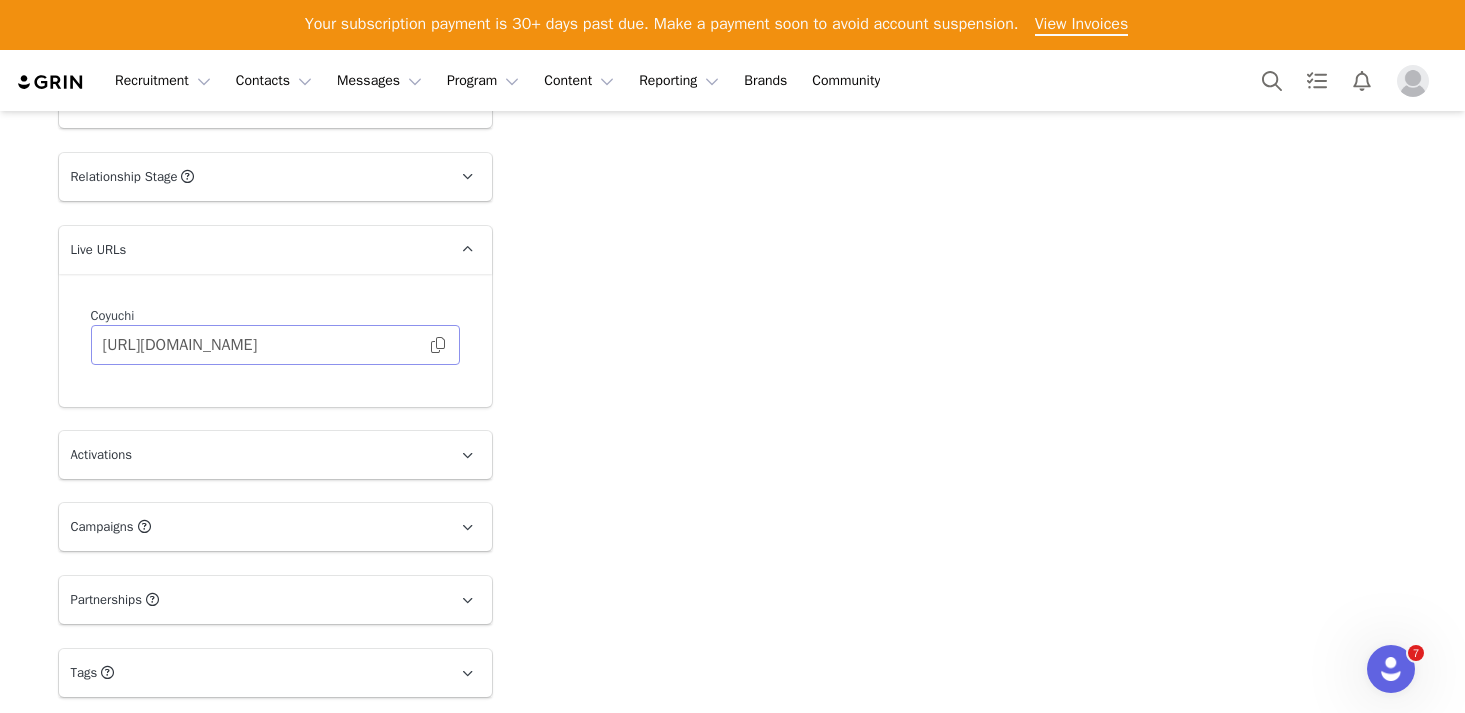 scroll, scrollTop: 0, scrollLeft: 0, axis: both 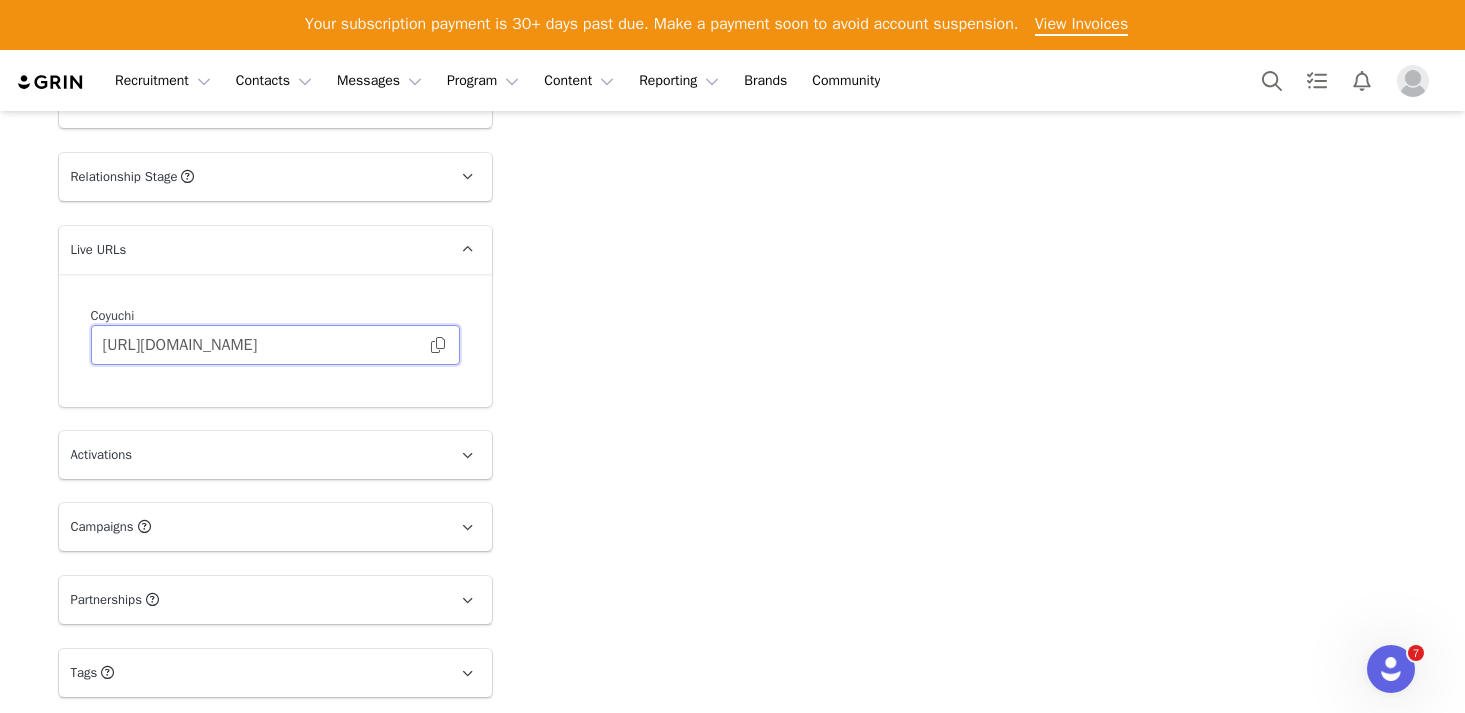 click on "[URL][DOMAIN_NAME]" at bounding box center (275, 345) 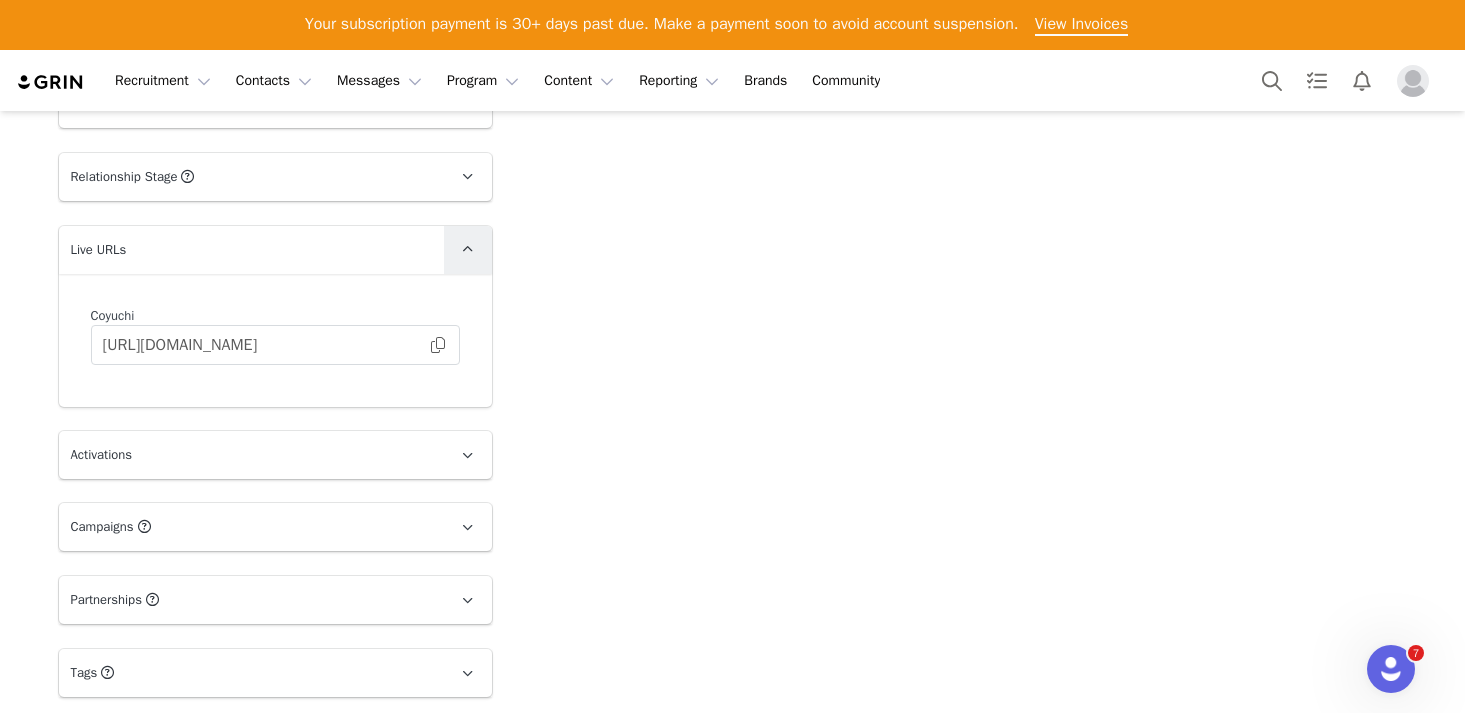 click at bounding box center [467, 249] 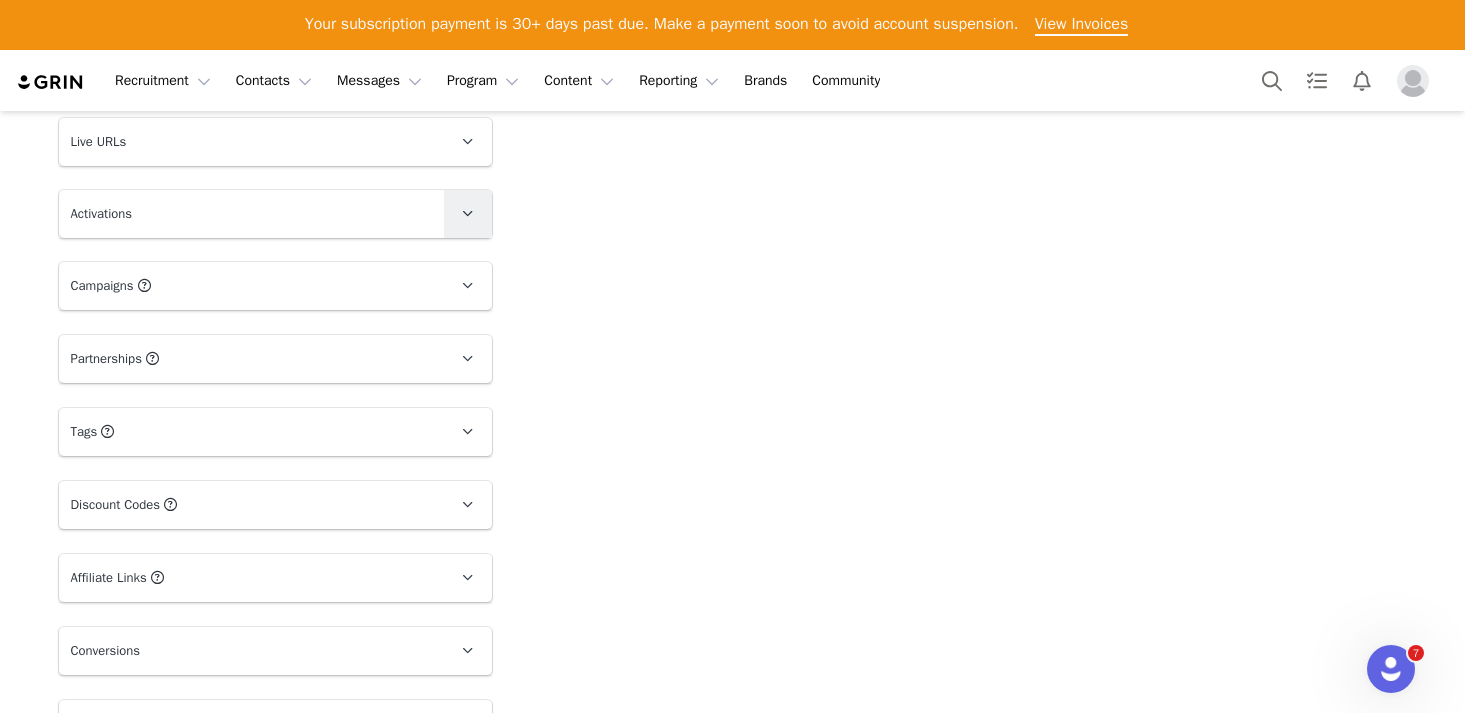 scroll, scrollTop: 1385, scrollLeft: 0, axis: vertical 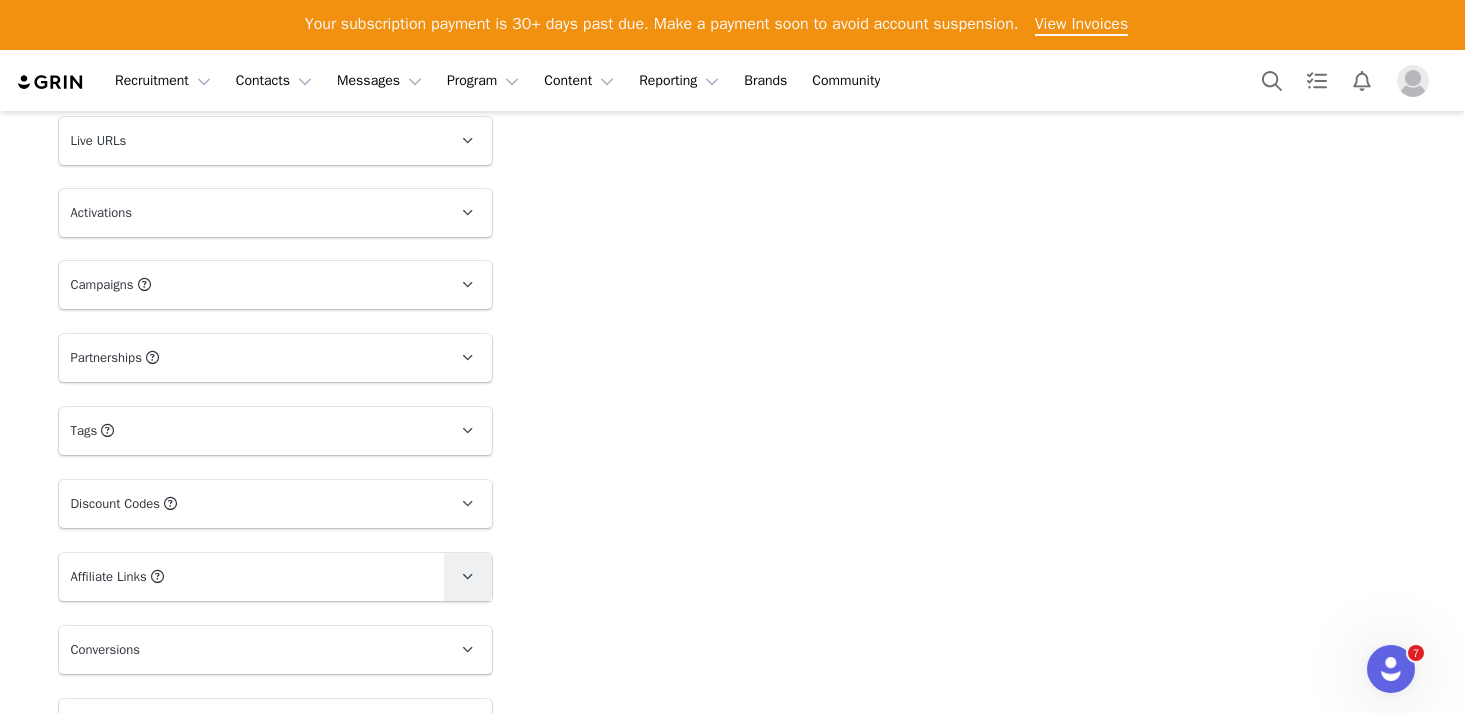 click at bounding box center [467, 576] 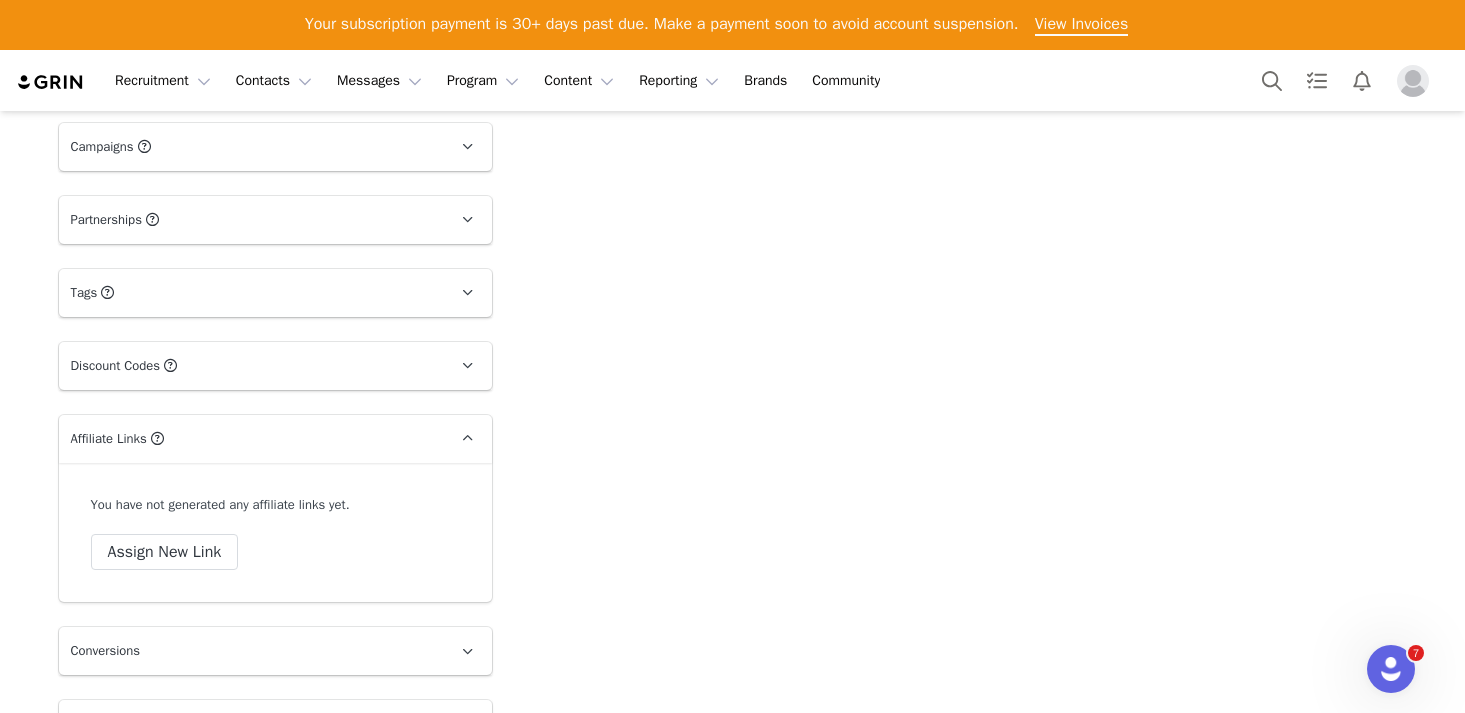 scroll, scrollTop: 1524, scrollLeft: 0, axis: vertical 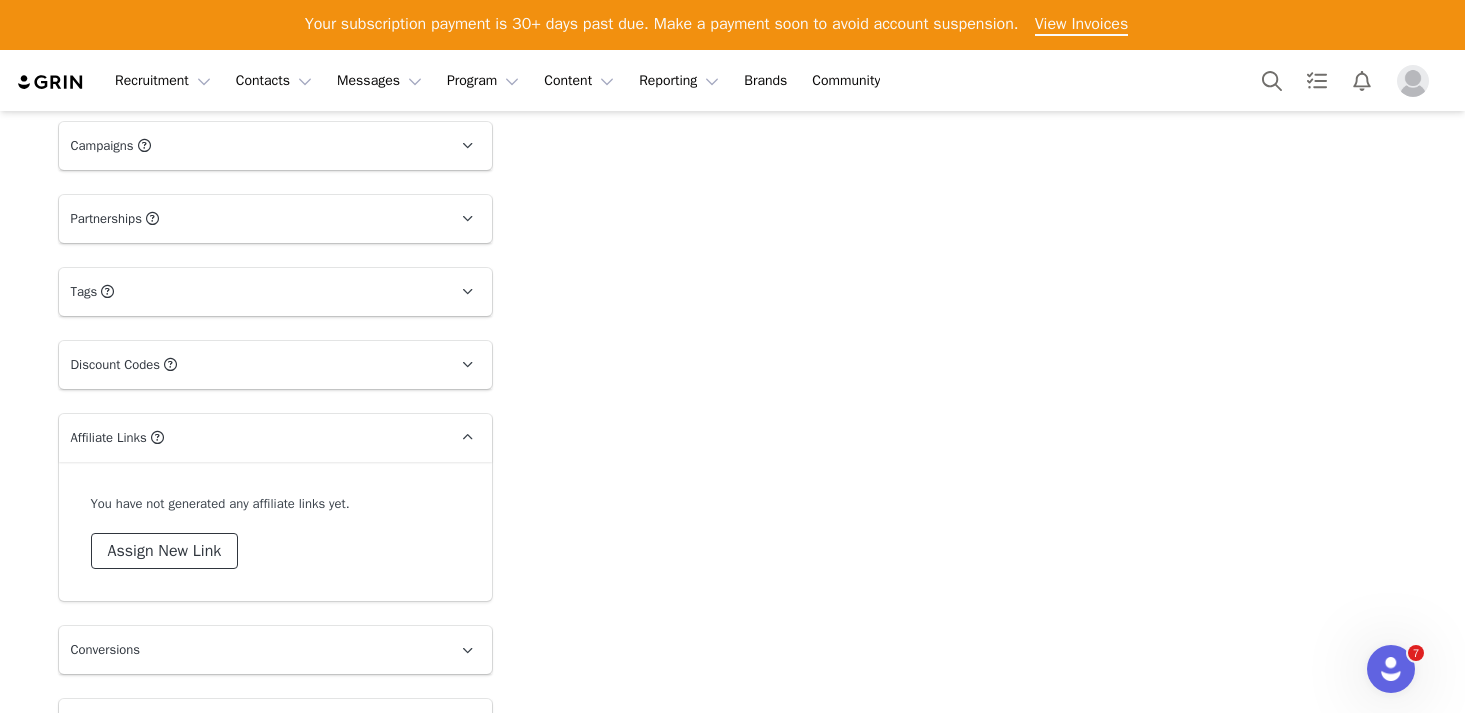 click on "Assign New Link" at bounding box center (165, 551) 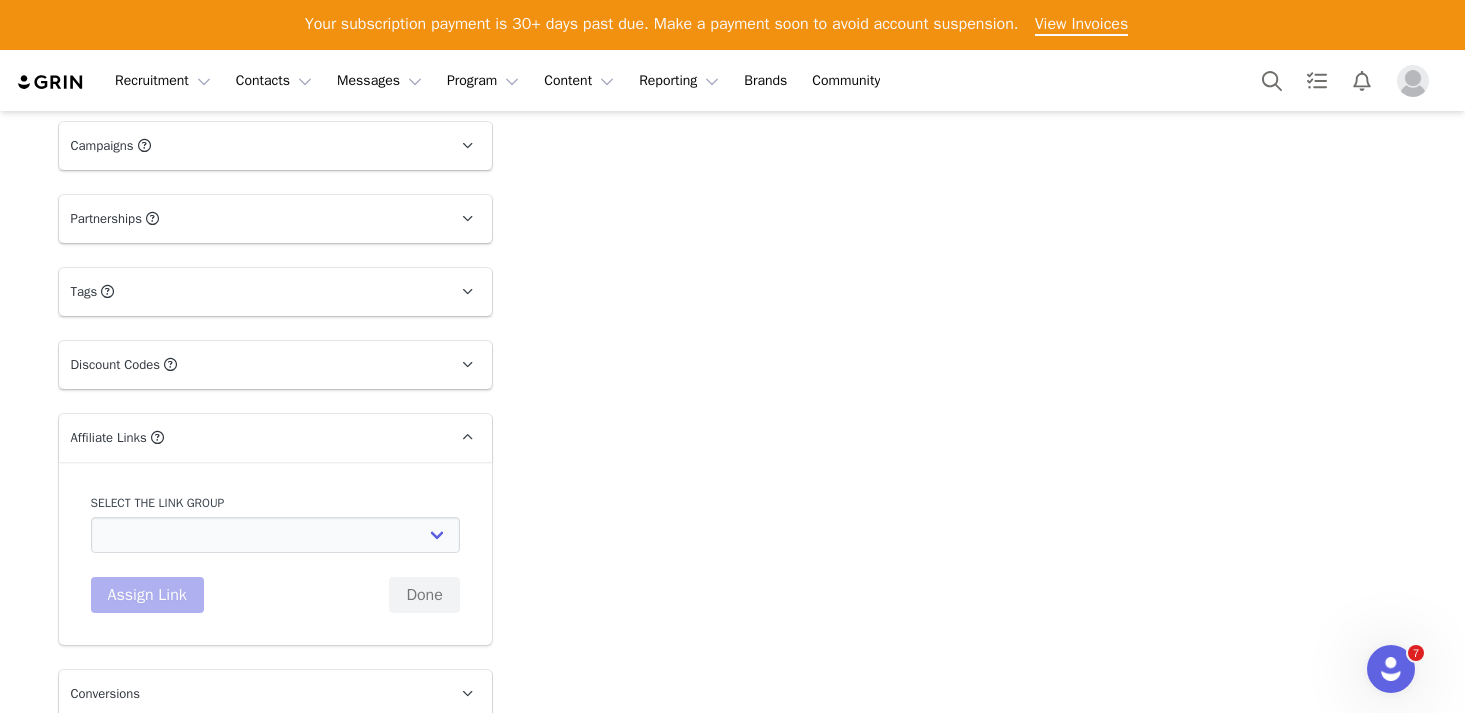 scroll, scrollTop: 1568, scrollLeft: 0, axis: vertical 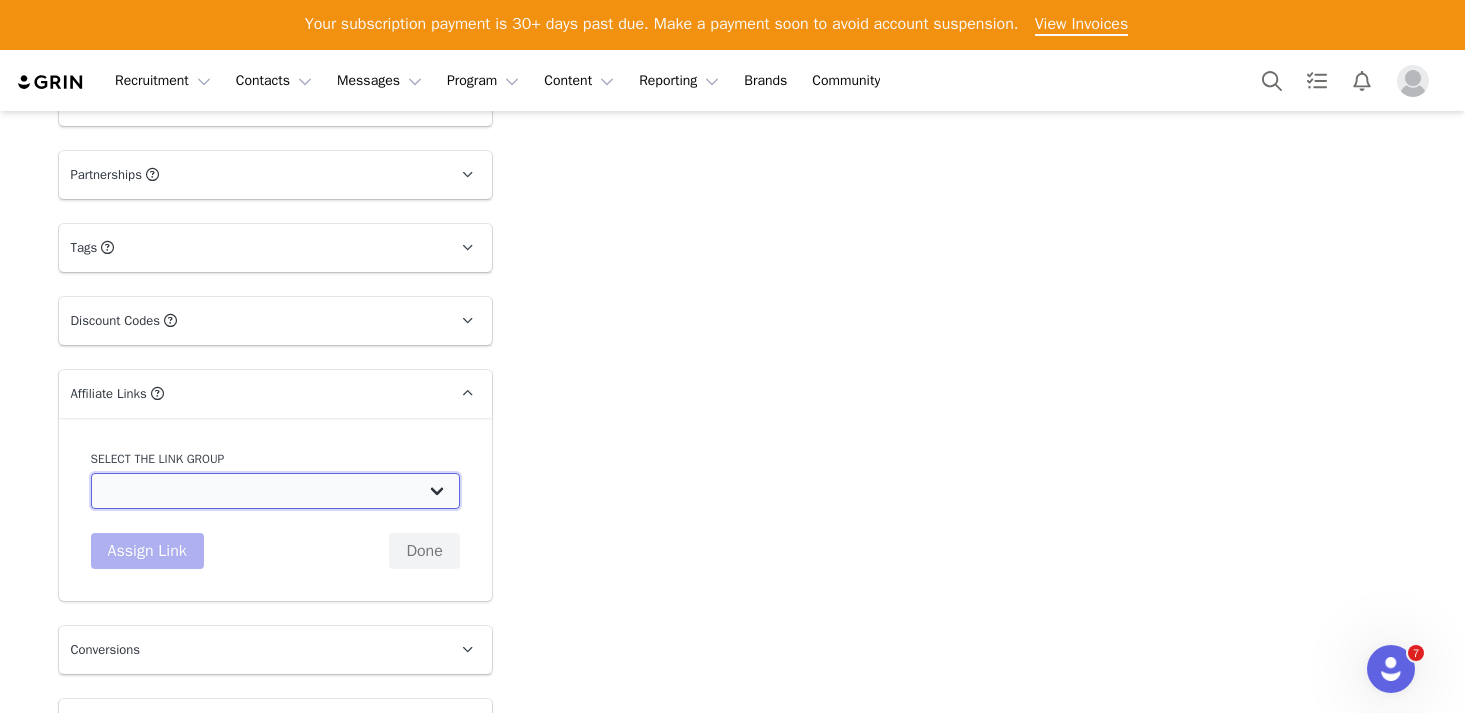click on "Testing - affiliate link: [URL][DOMAIN_NAME]   2022_4% commission_IG: [URL][DOMAIN_NAME]   4% commission_IG: [URL][DOMAIN_NAME]   4% commission_TikTok: [URL][DOMAIN_NAME]   Turiya: [URL][DOMAIN_NAME]   SHOPIFY LINK: IG 4% commission: [URL][DOMAIN_NAME]   SHOPIFY LINK: TT 4% commission: [URL][DOMAIN_NAME]   4% commission_IG [PERSON_NAME] Three Season Down Duvet Insert: [URL][DOMAIN_NAME]   4% commission_IG [PERSON_NAME] Down Feather Pillow: [URL][DOMAIN_NAME]   4% commission_IG [PERSON_NAME] Women’s Solstice Organic Romper: [URL][DOMAIN_NAME]   4% commission_IG [PERSON_NAME] Climate Beneficial Wool Mattress Topper: [URL][DOMAIN_NAME]   4% commission_IG [PERSON_NAME] Turiya™ Organic Latex Pillow: [URL][DOMAIN_NAME]   SHOPIFY LINK: IG 7% commission: [URL][DOMAIN_NAME]" at bounding box center (275, 491) 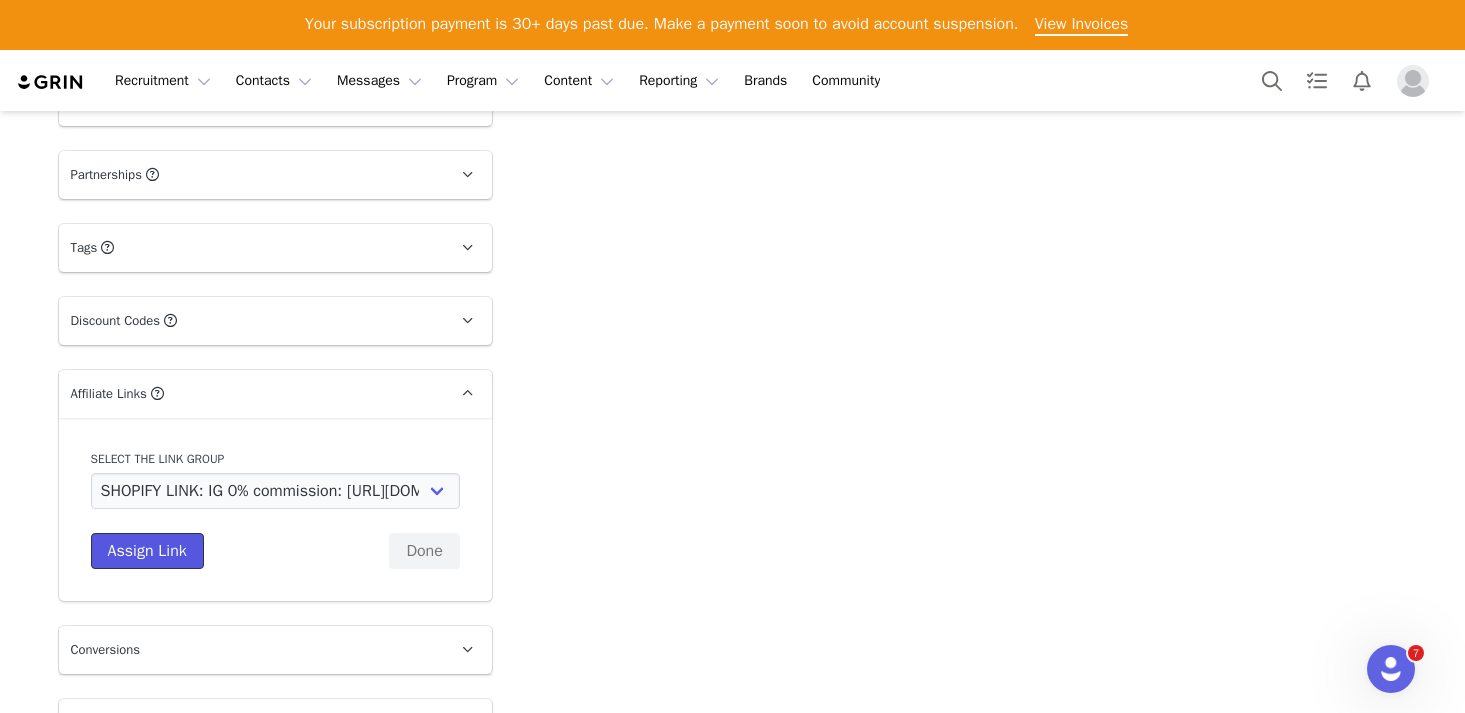 click on "Assign Link" at bounding box center (147, 551) 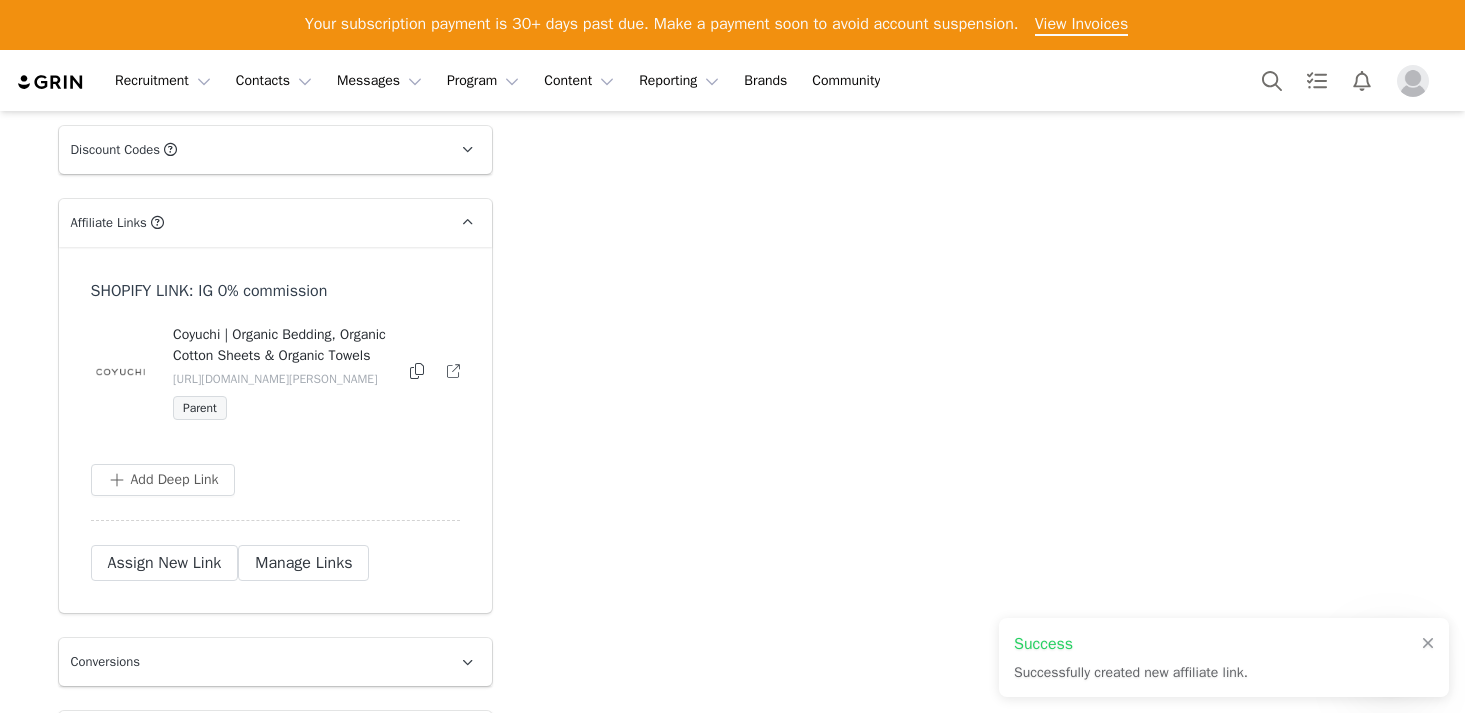 scroll, scrollTop: 1746, scrollLeft: 0, axis: vertical 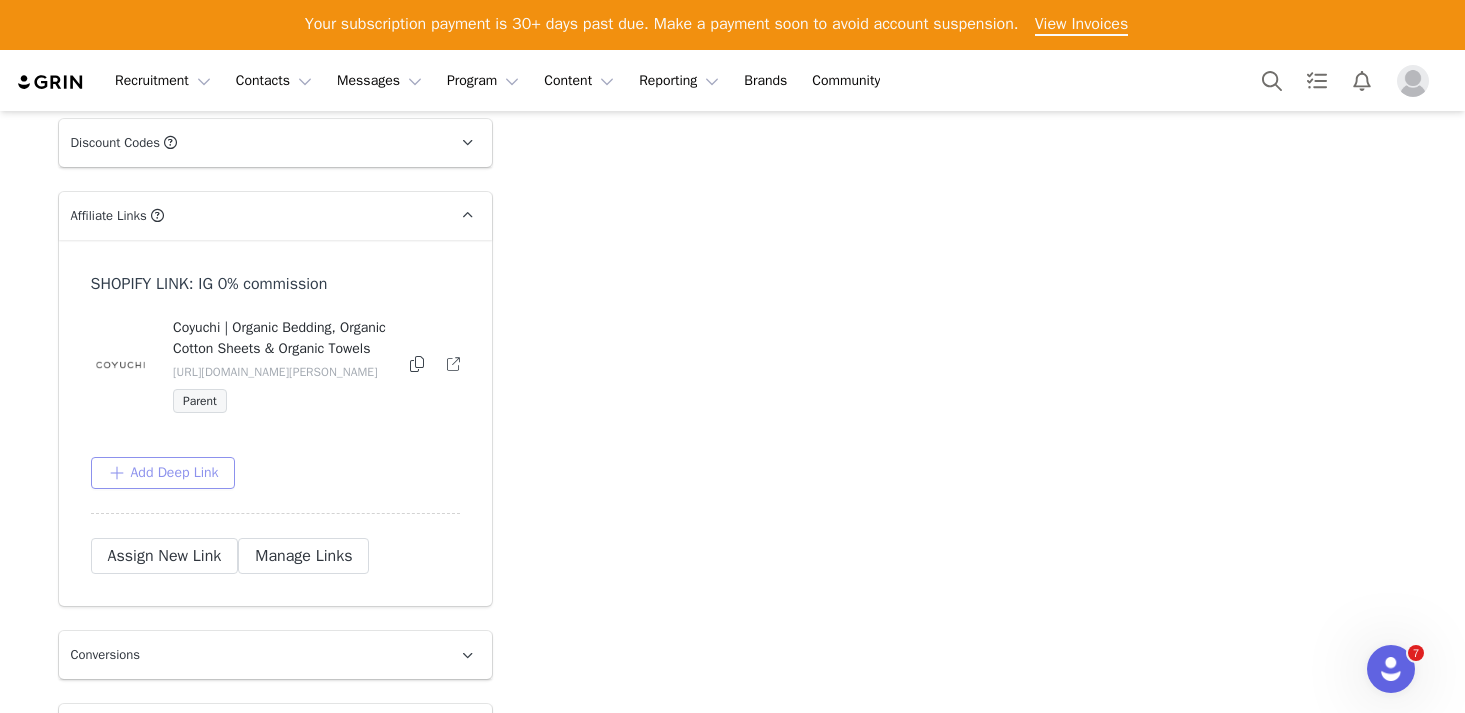 click on "Add Deep Link" at bounding box center [163, 473] 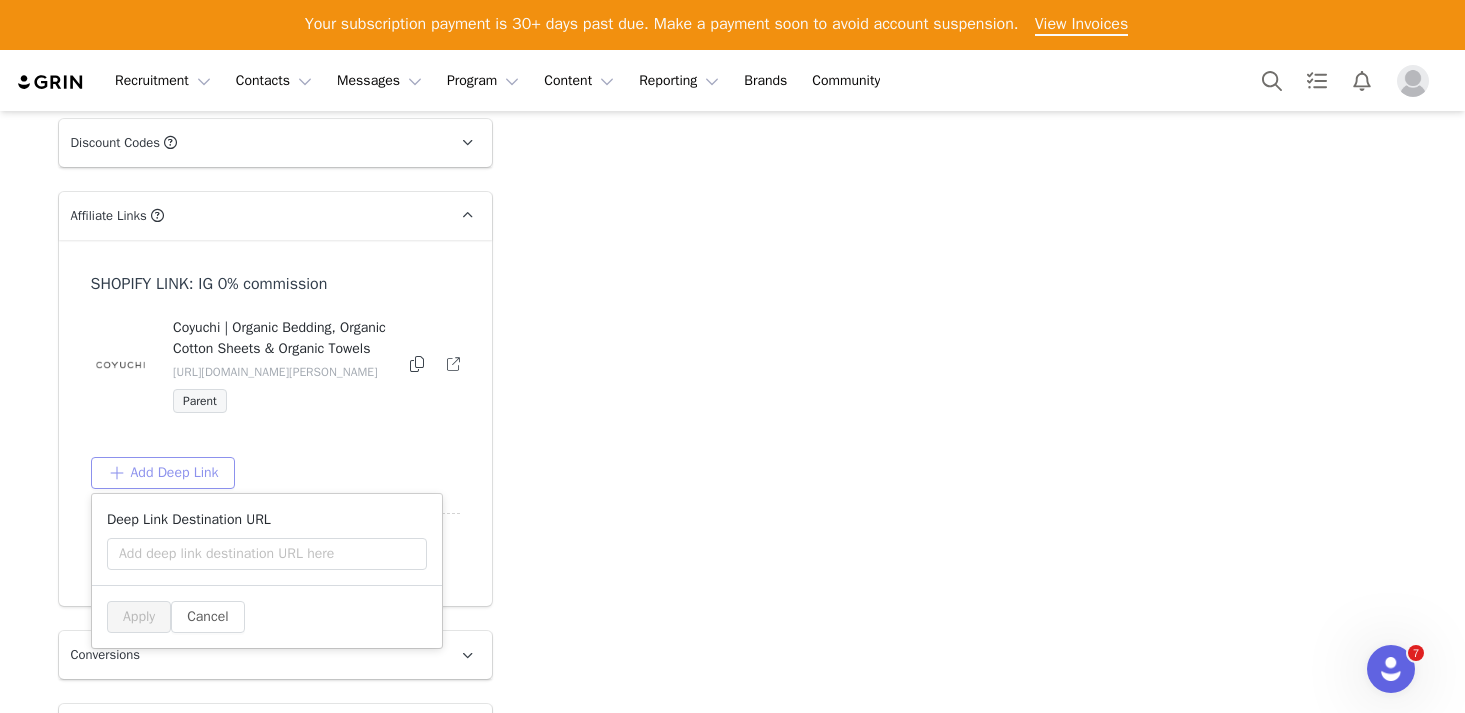 scroll, scrollTop: 1772, scrollLeft: 0, axis: vertical 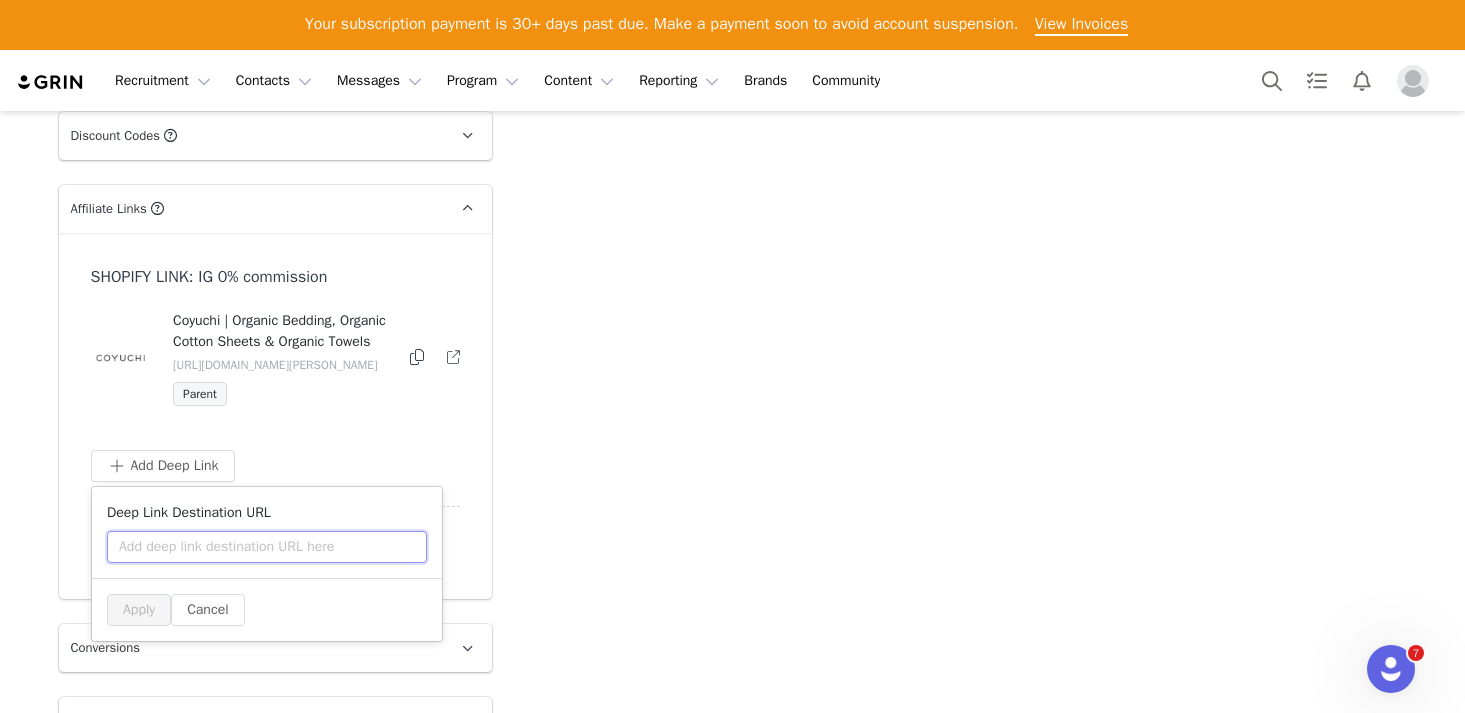 click at bounding box center [267, 547] 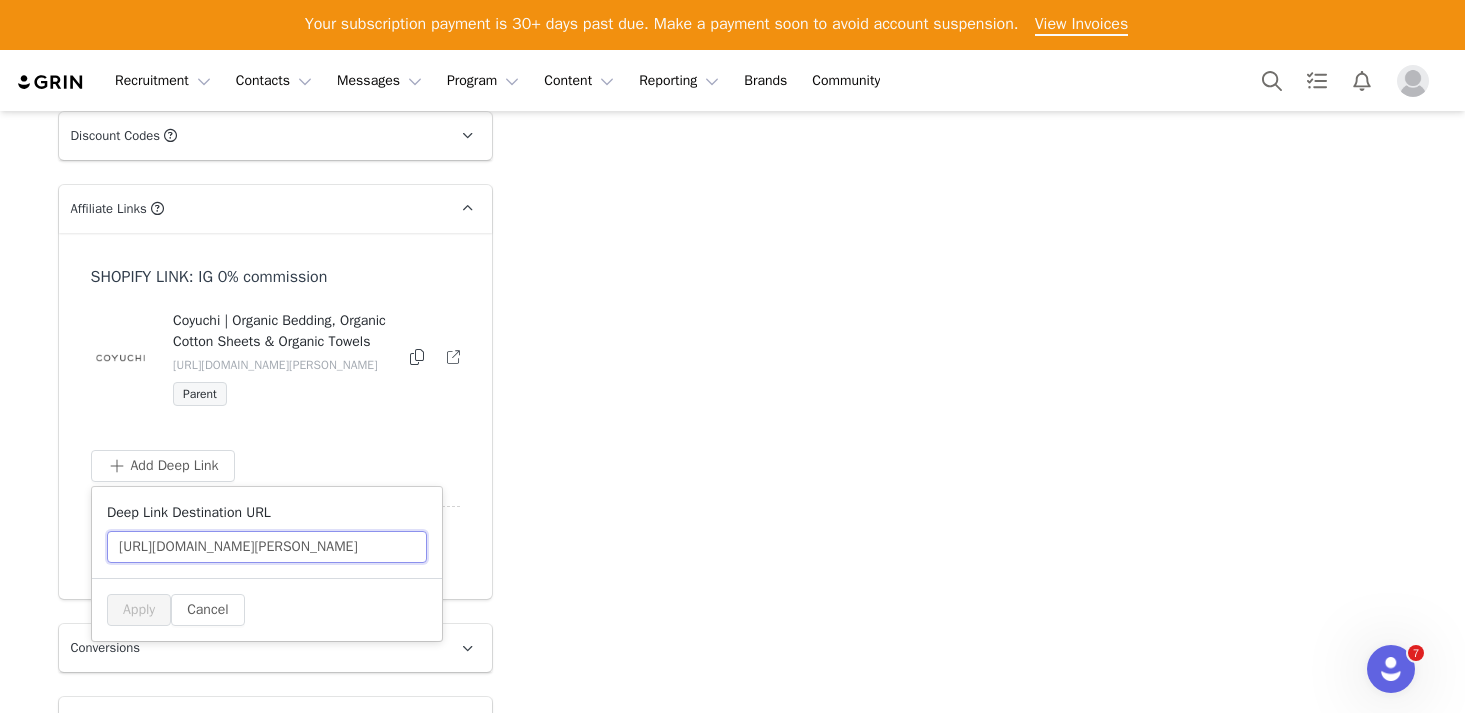 scroll, scrollTop: 0, scrollLeft: 108, axis: horizontal 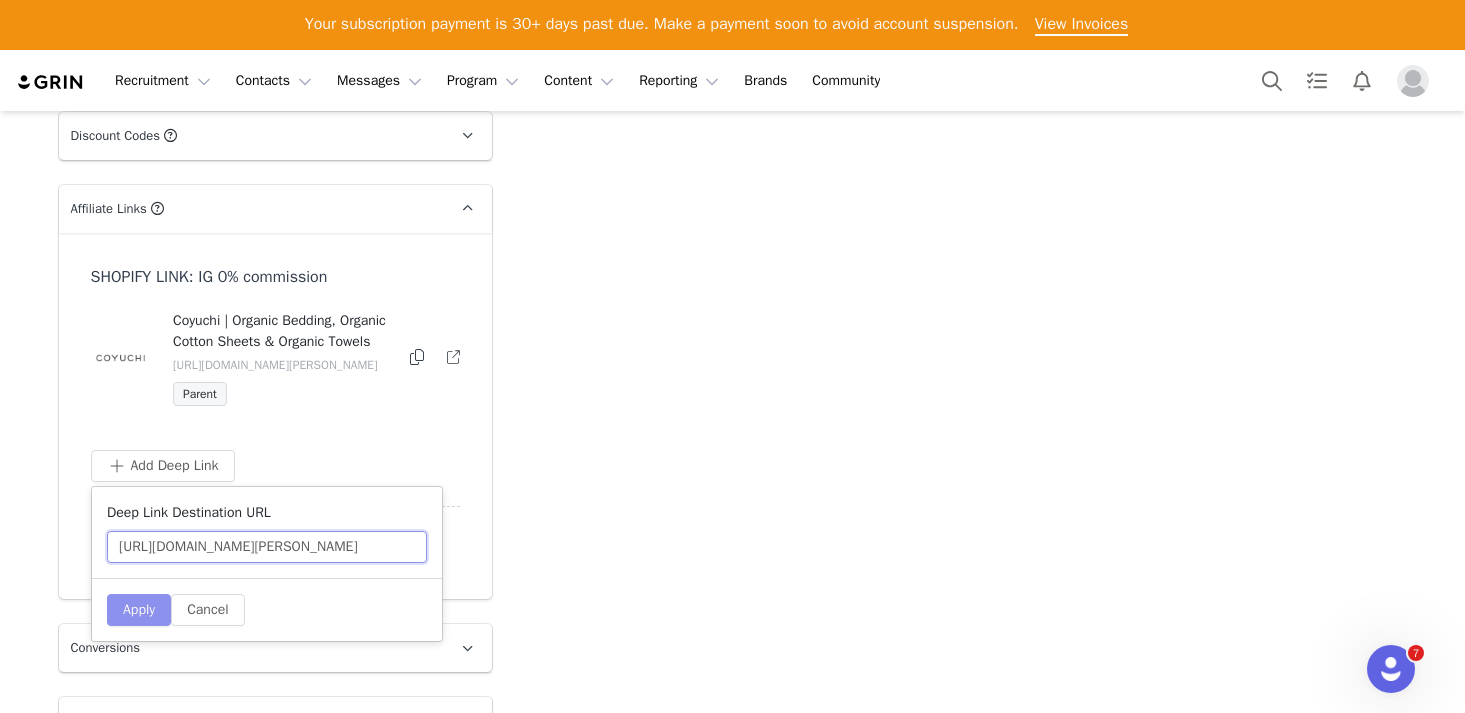 type on "[URL][DOMAIN_NAME][PERSON_NAME]" 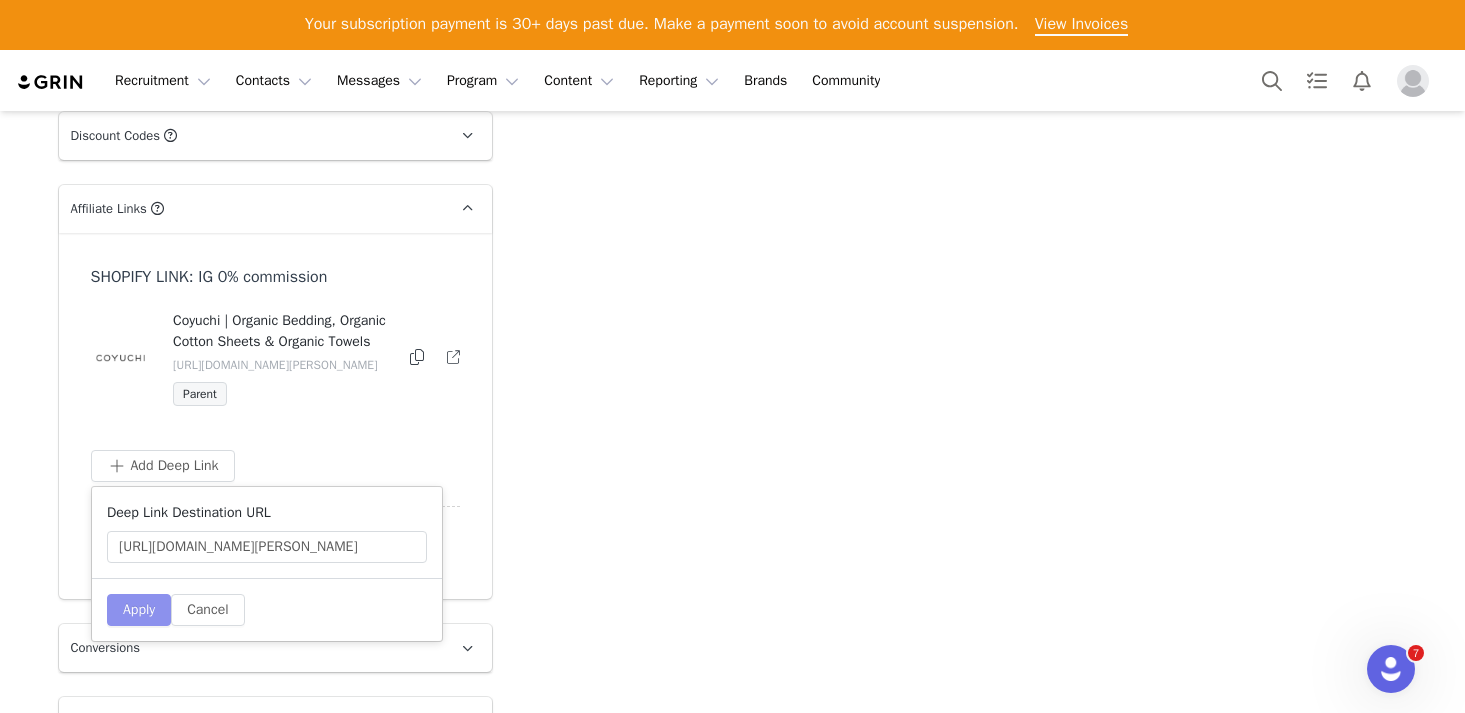 click on "Apply" at bounding box center [139, 610] 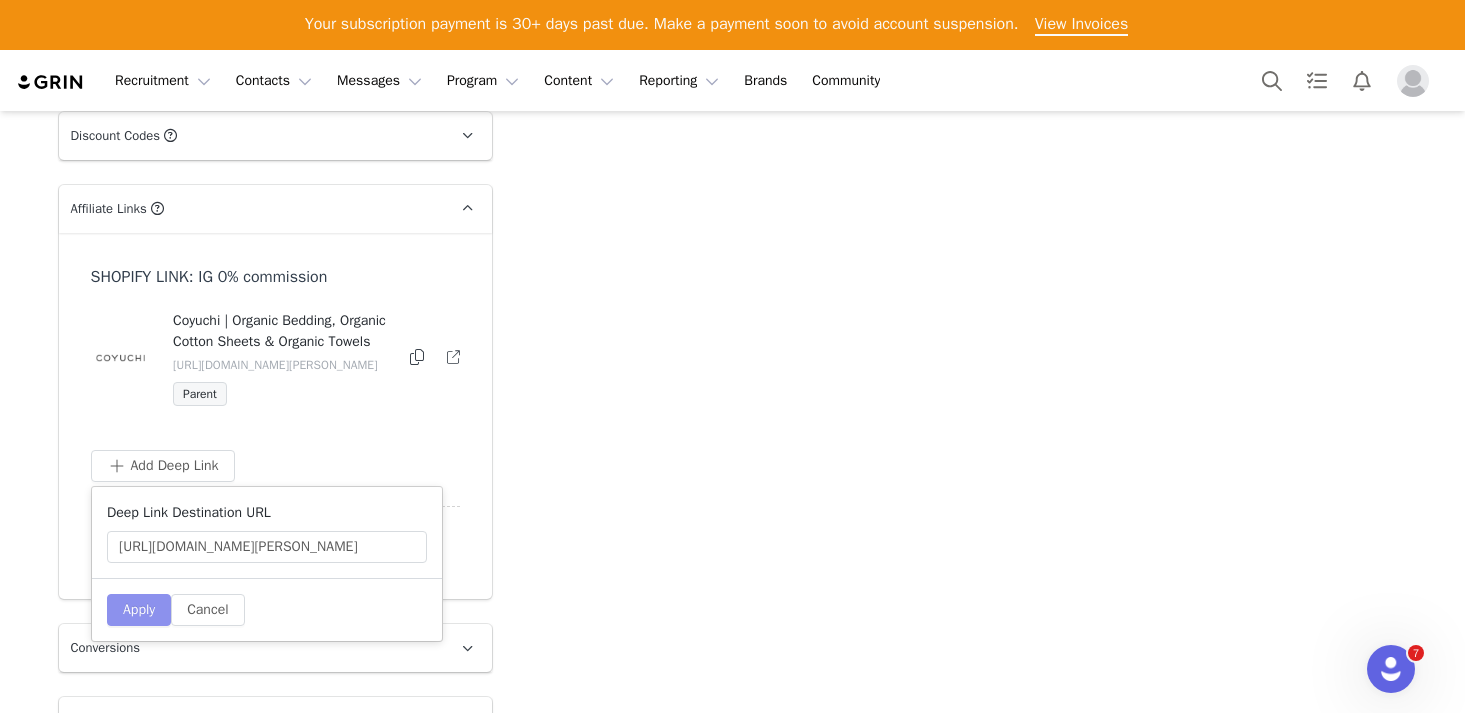 type 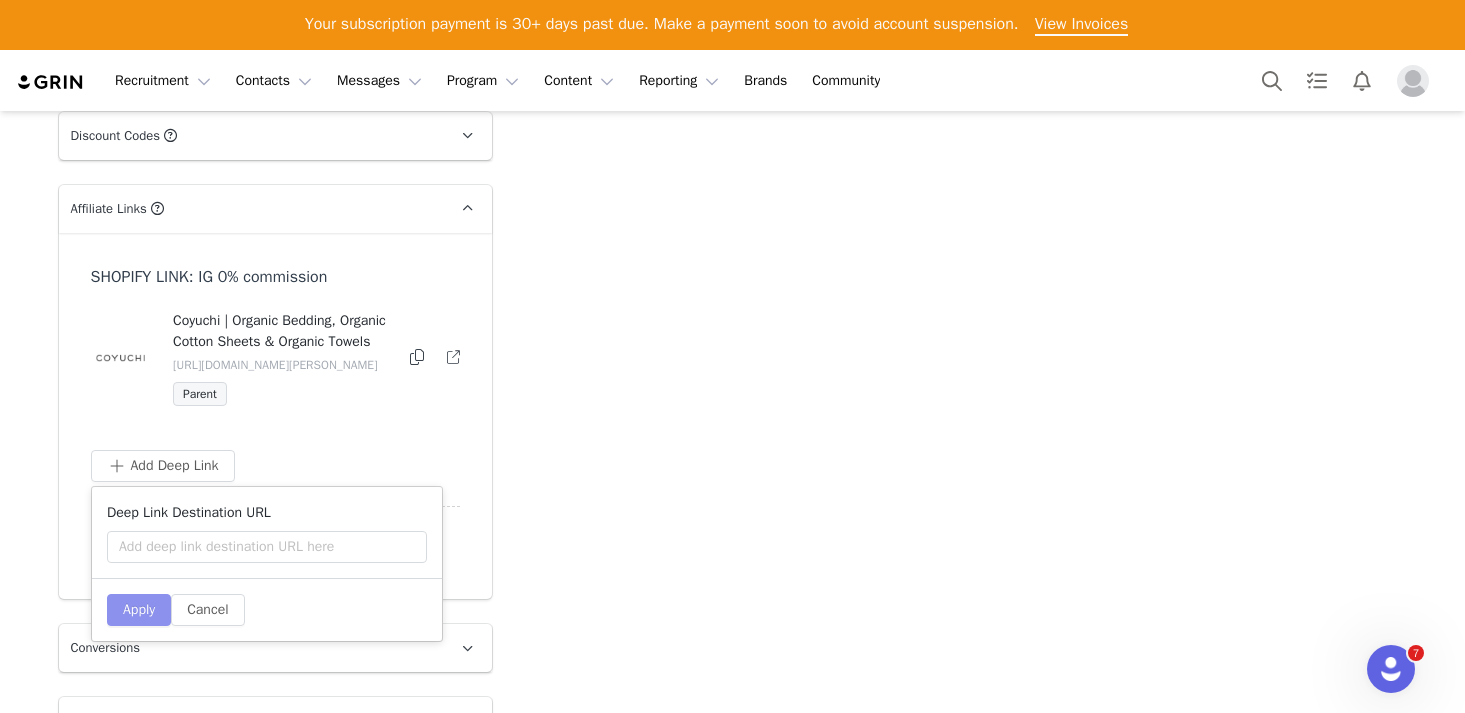 scroll, scrollTop: 0, scrollLeft: 0, axis: both 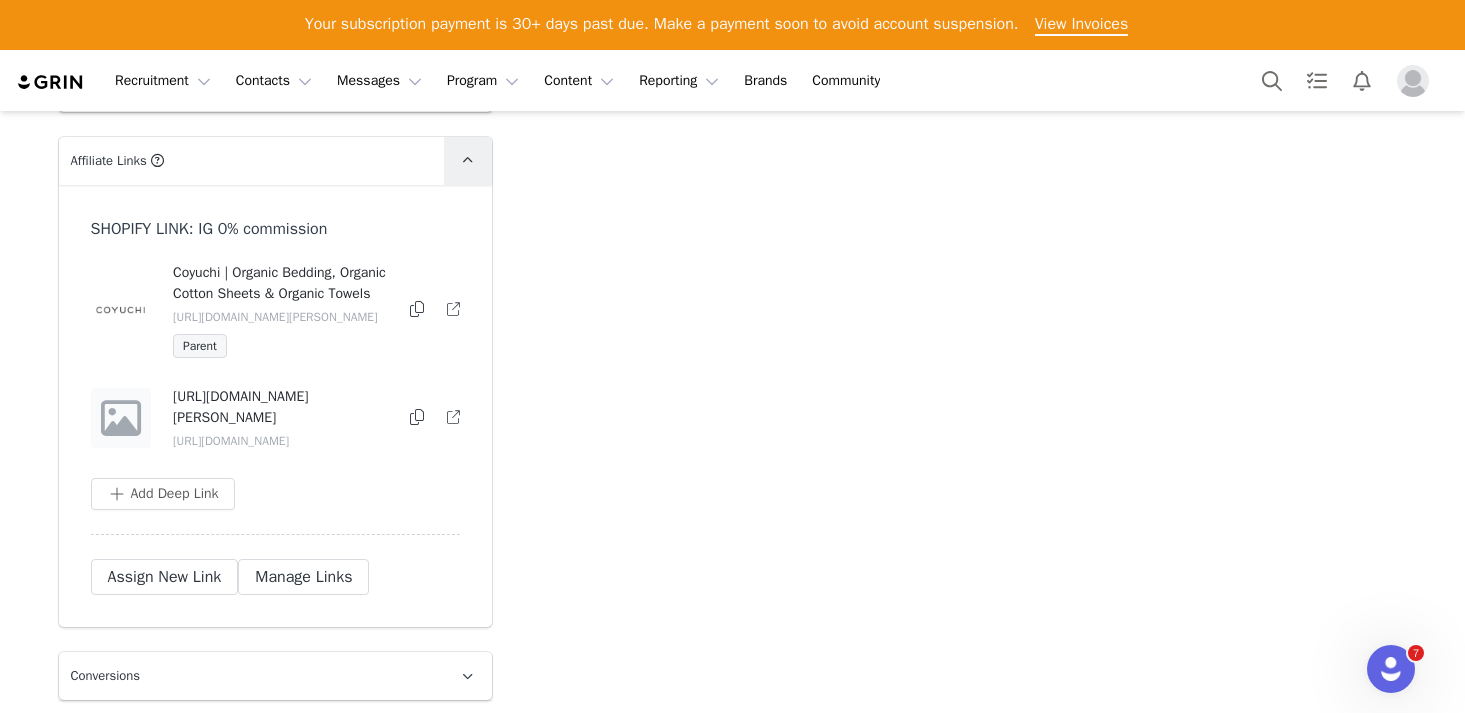 click at bounding box center (468, 161) 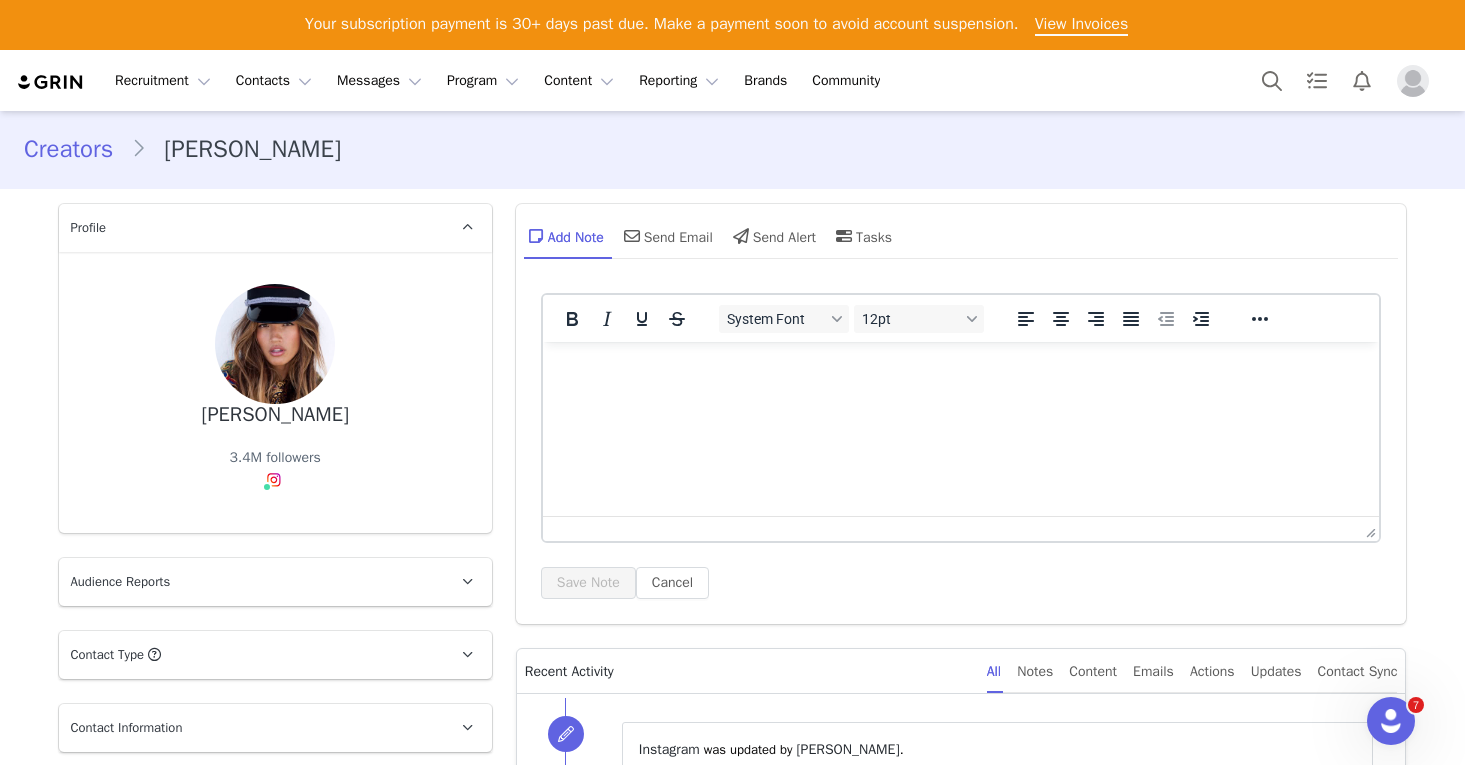 scroll, scrollTop: 0, scrollLeft: 0, axis: both 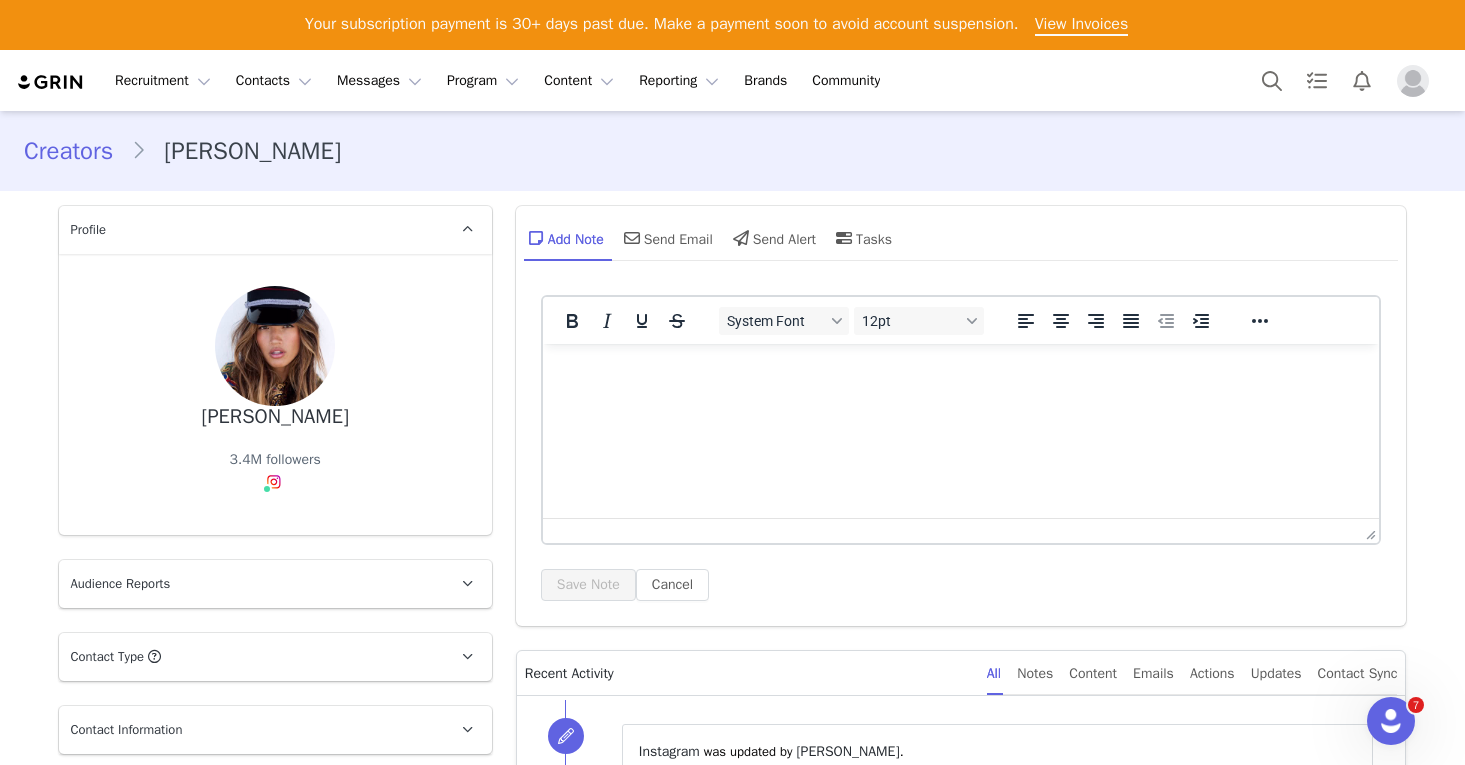 click on "Creators" at bounding box center (77, 151) 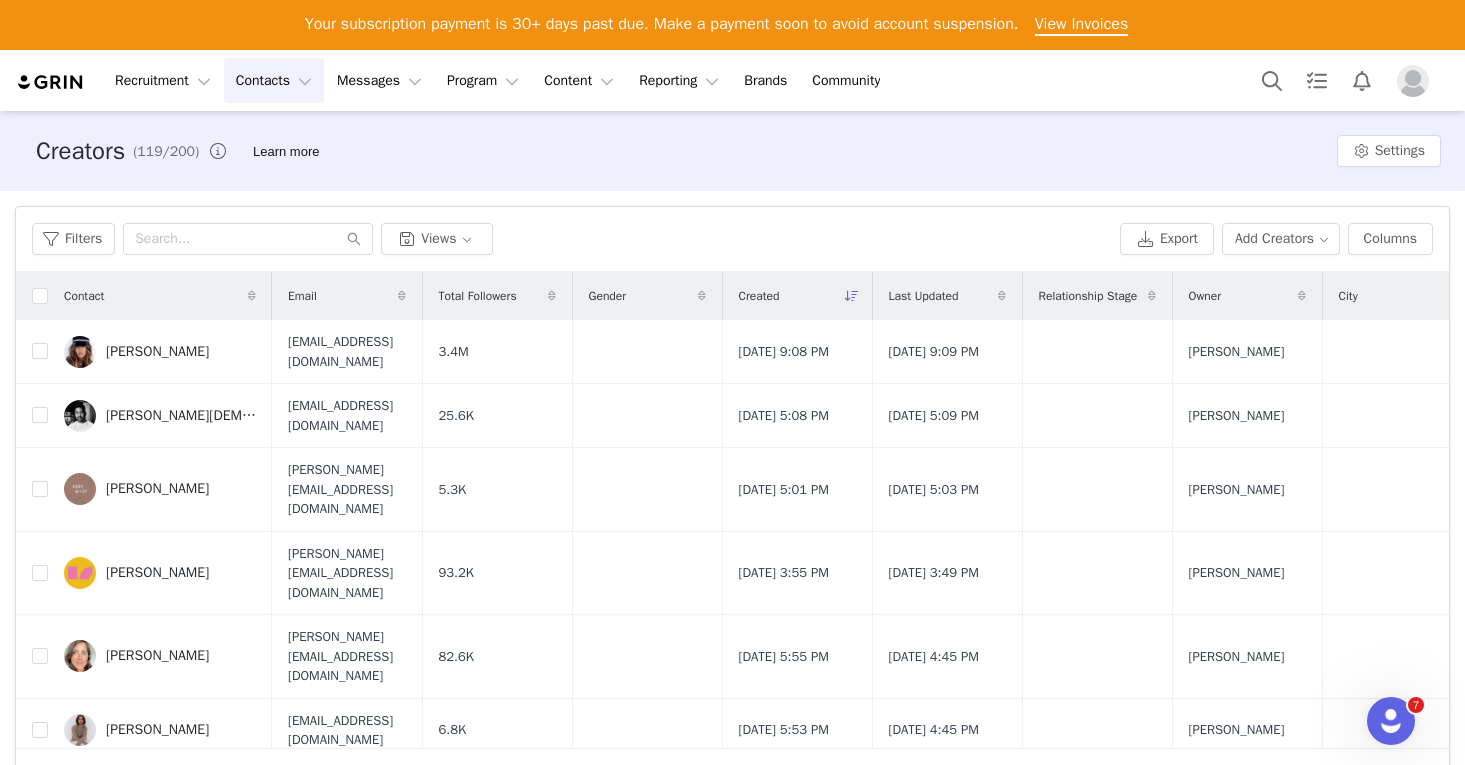 click on "Recruitment Recruitment Creator Search Curated Lists Landing Pages Web Extension AI Creator Search Beta Contacts Contacts Creators Prospects Applicants Messages Messages Dashboard Inbox Templates Sequences Program Program Activations Campaigns Partnerships Payments Affiliates Content Content Creator Content Media Library Social Listening Reporting Reporting Dashboard Report Builder Brands Brands Community Community" at bounding box center [732, 80] 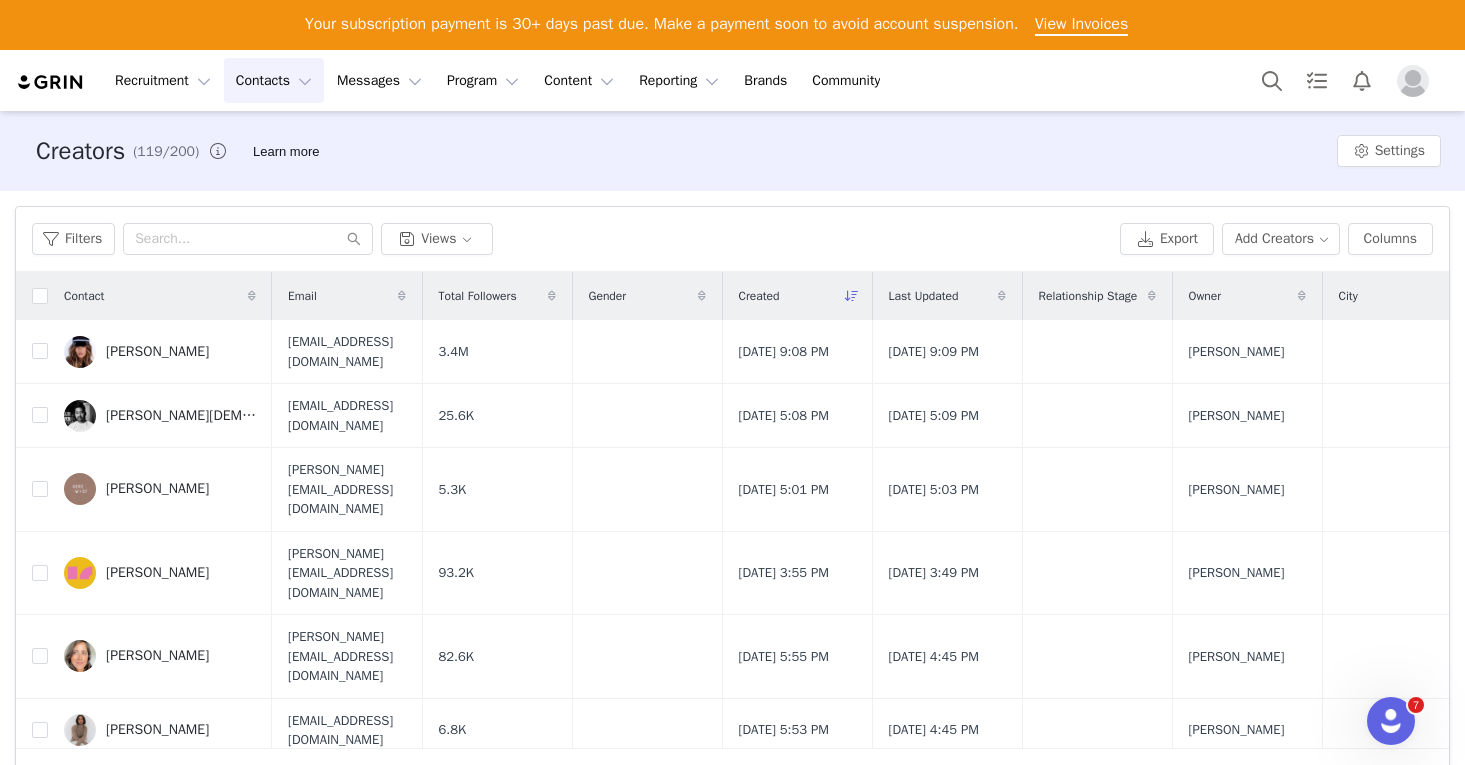 click at bounding box center (1413, 81) 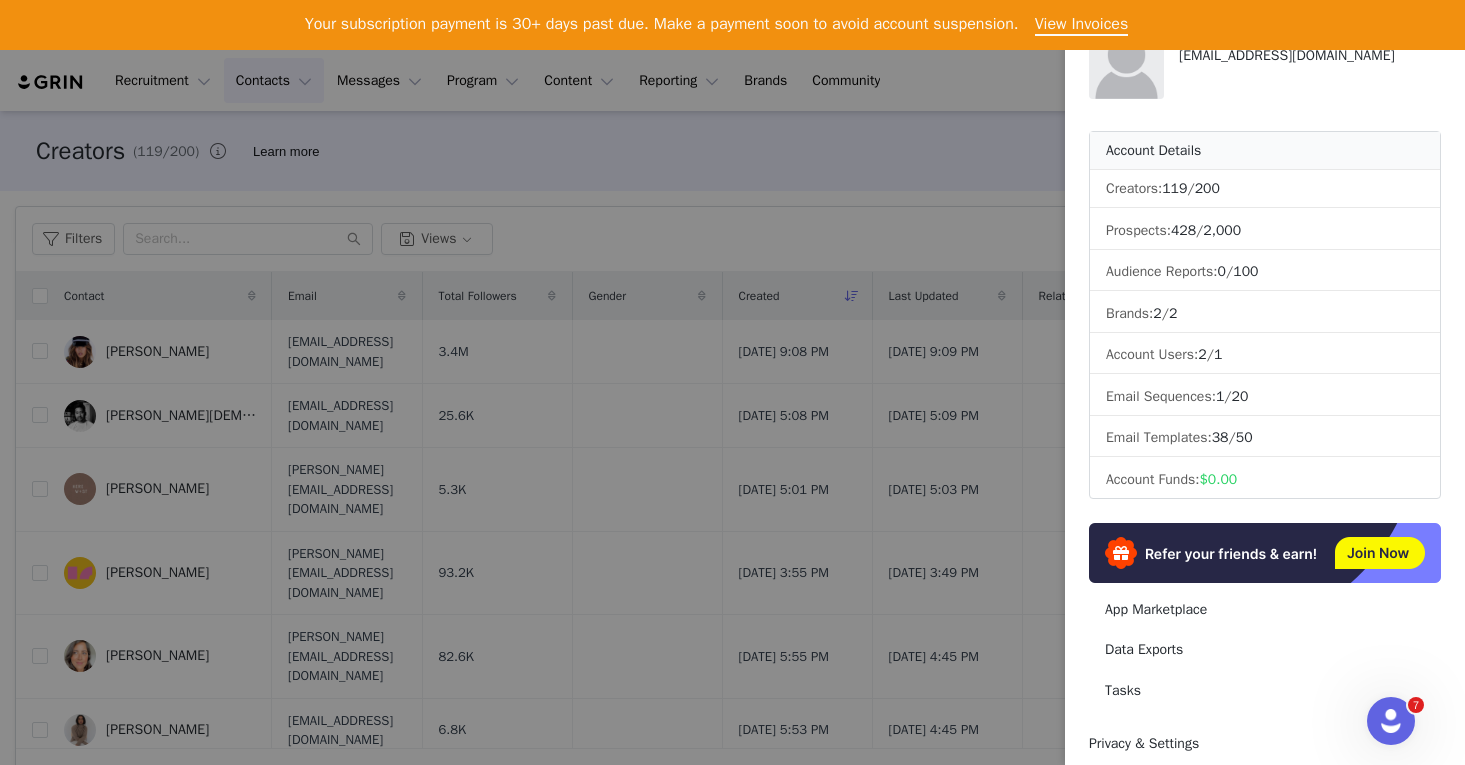 scroll, scrollTop: 248, scrollLeft: 0, axis: vertical 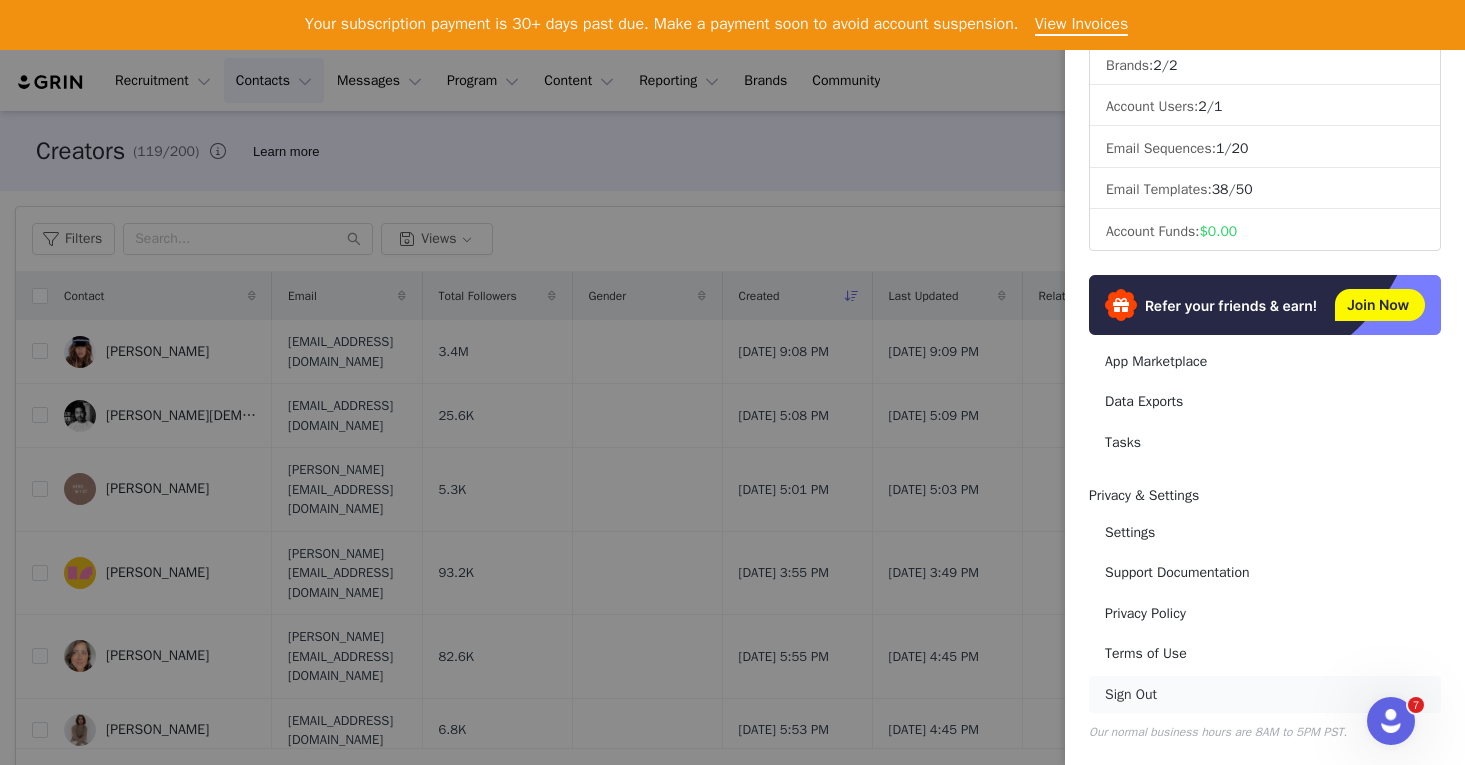 click on "Sign Out" at bounding box center (1265, 694) 